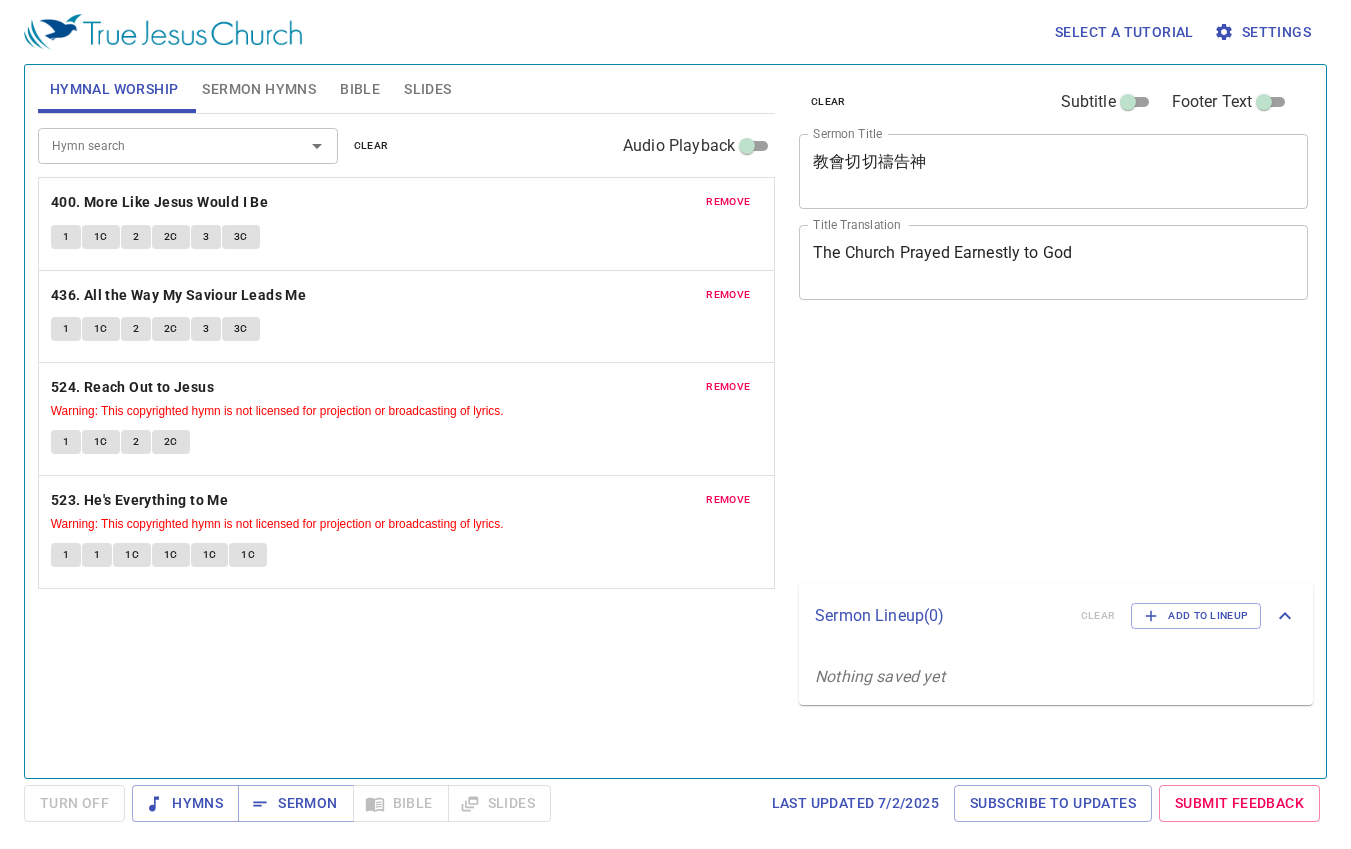scroll, scrollTop: 0, scrollLeft: 0, axis: both 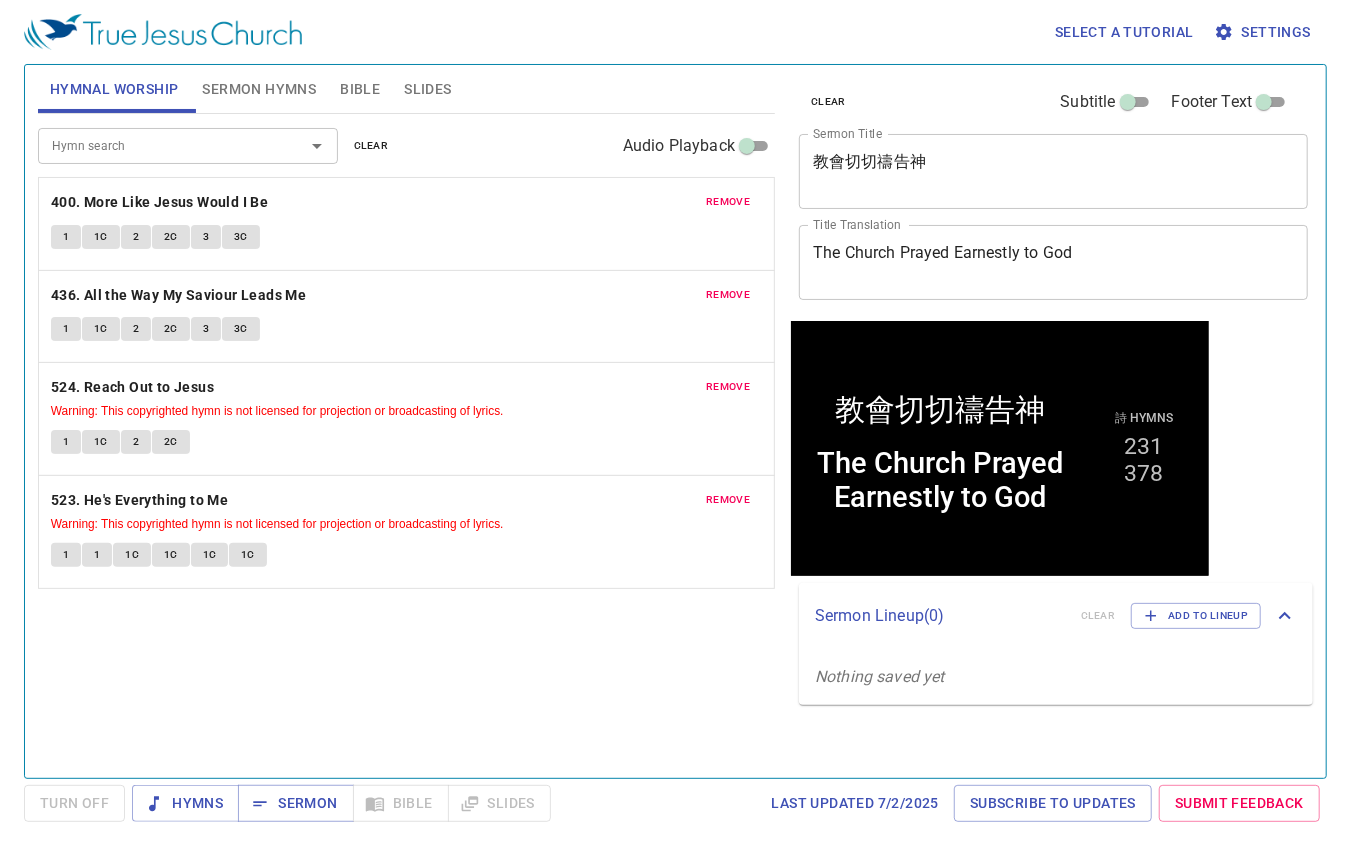 click on "Select a tutorial Settings" at bounding box center [671, 32] 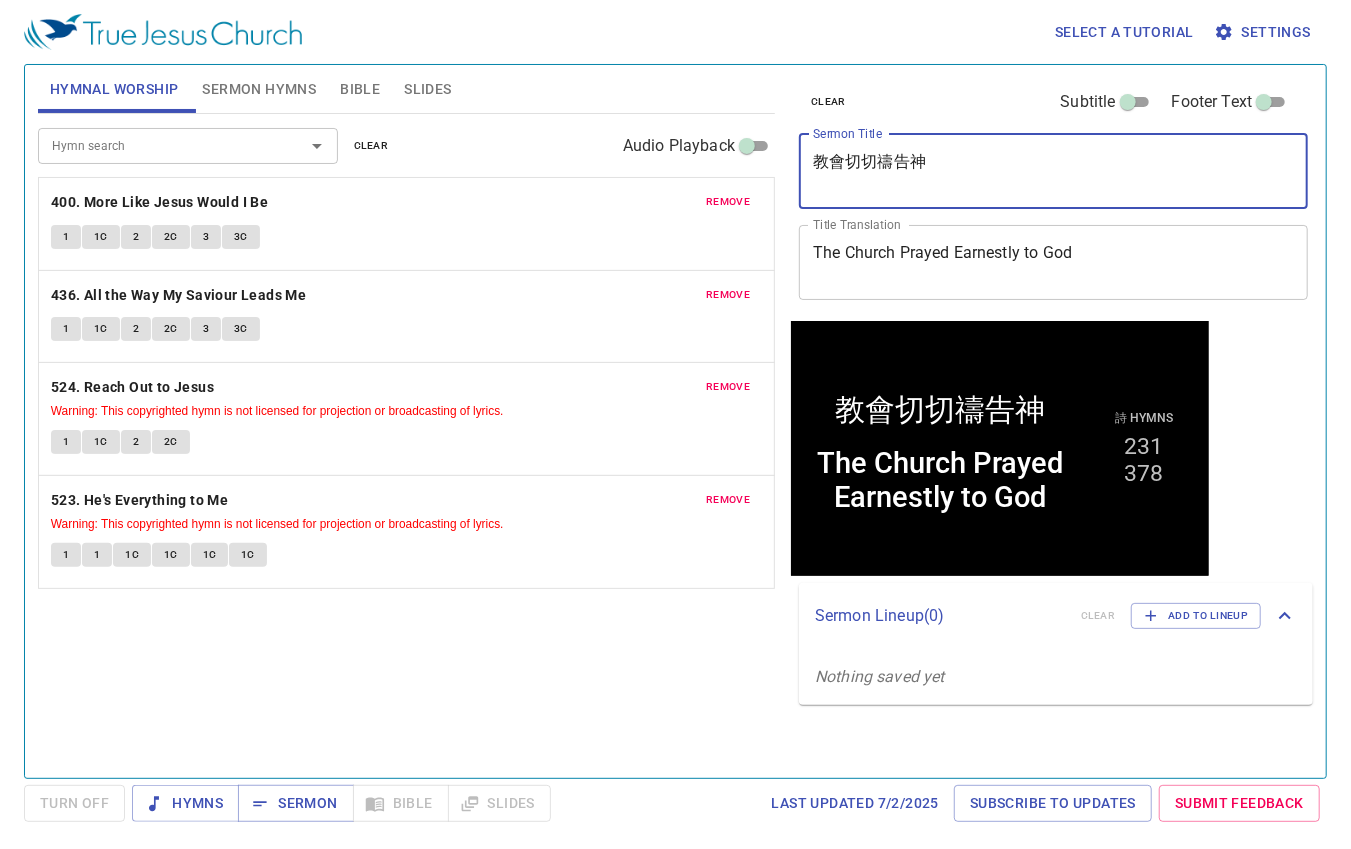 drag, startPoint x: 996, startPoint y: 175, endPoint x: 647, endPoint y: 151, distance: 349.82425 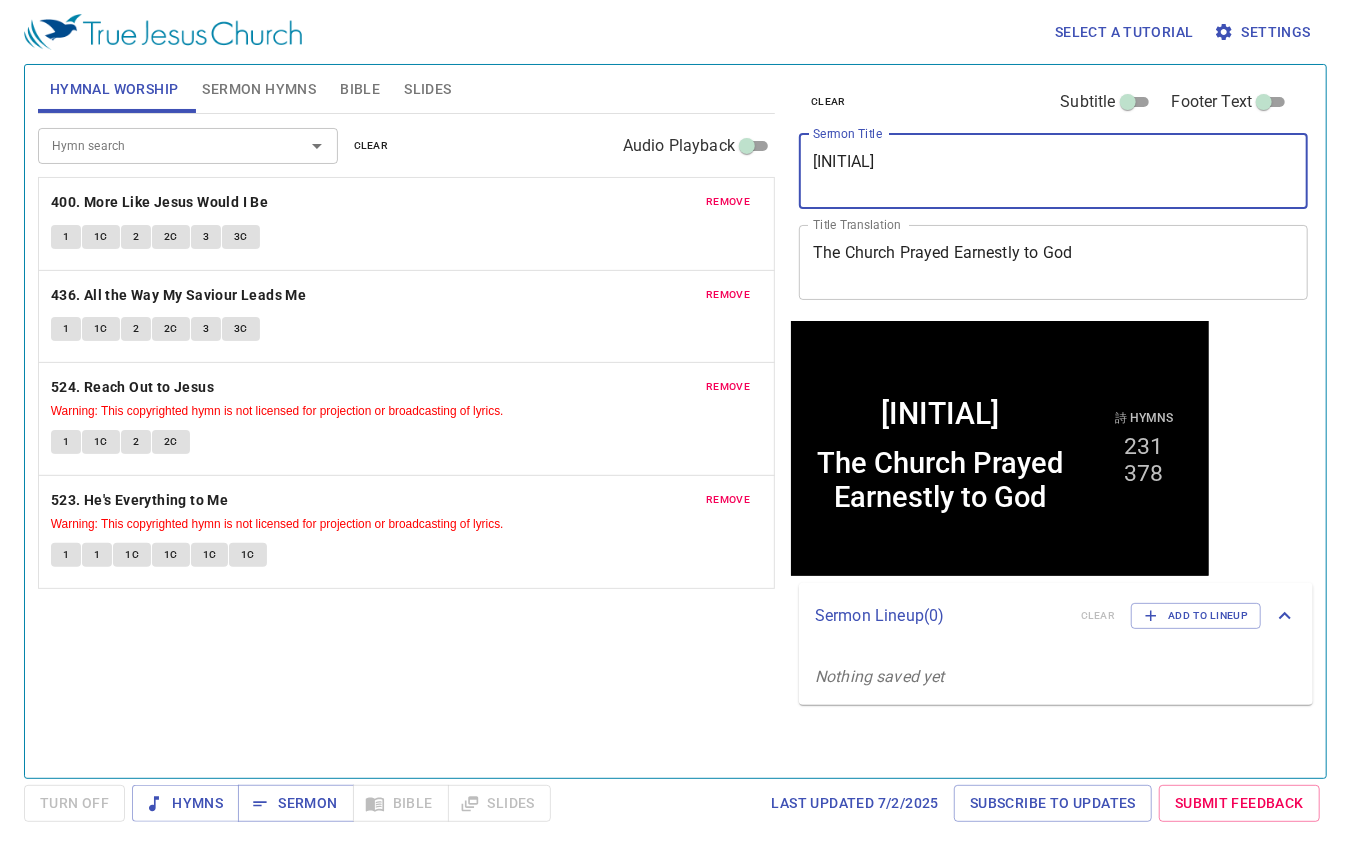 type on "X" 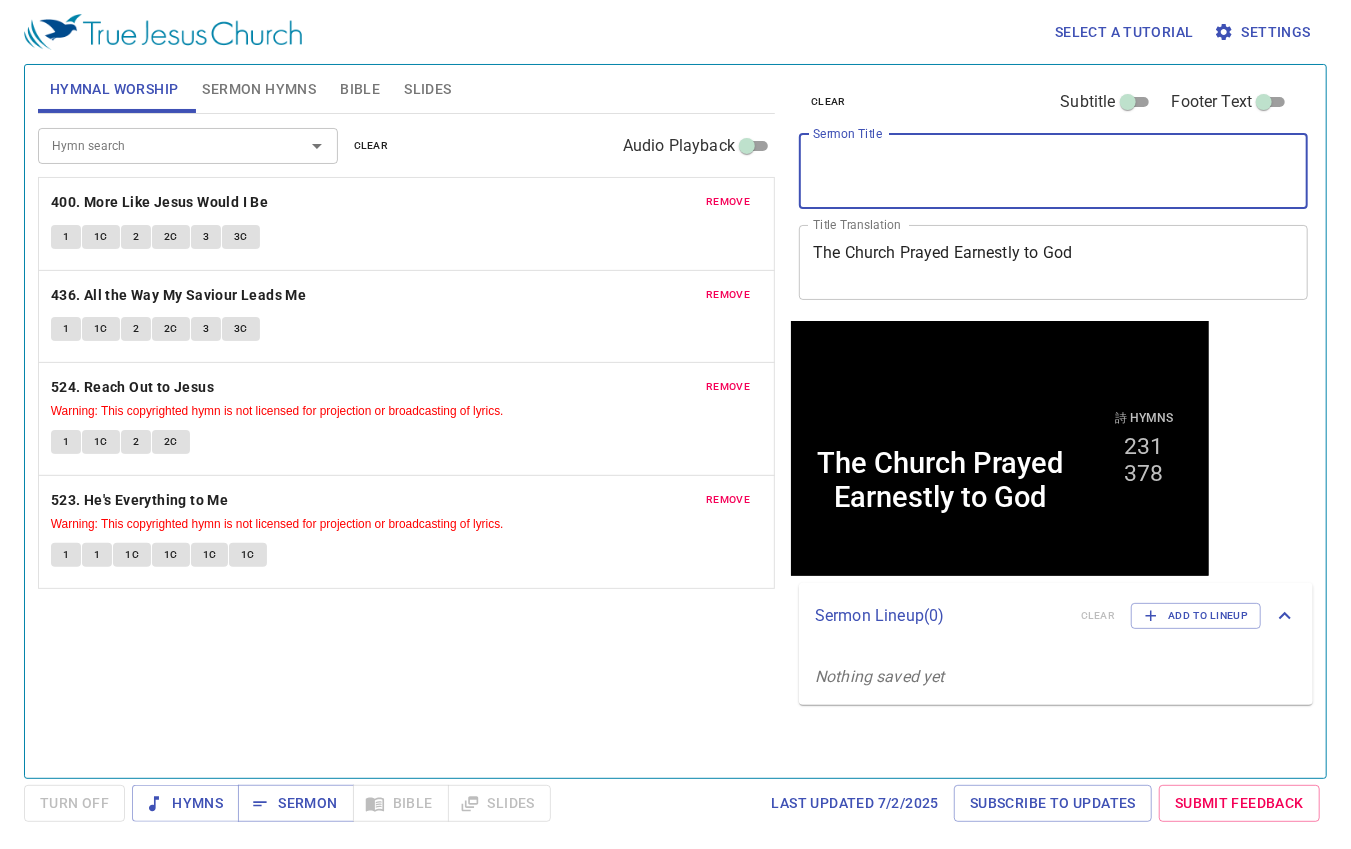 type on "c" 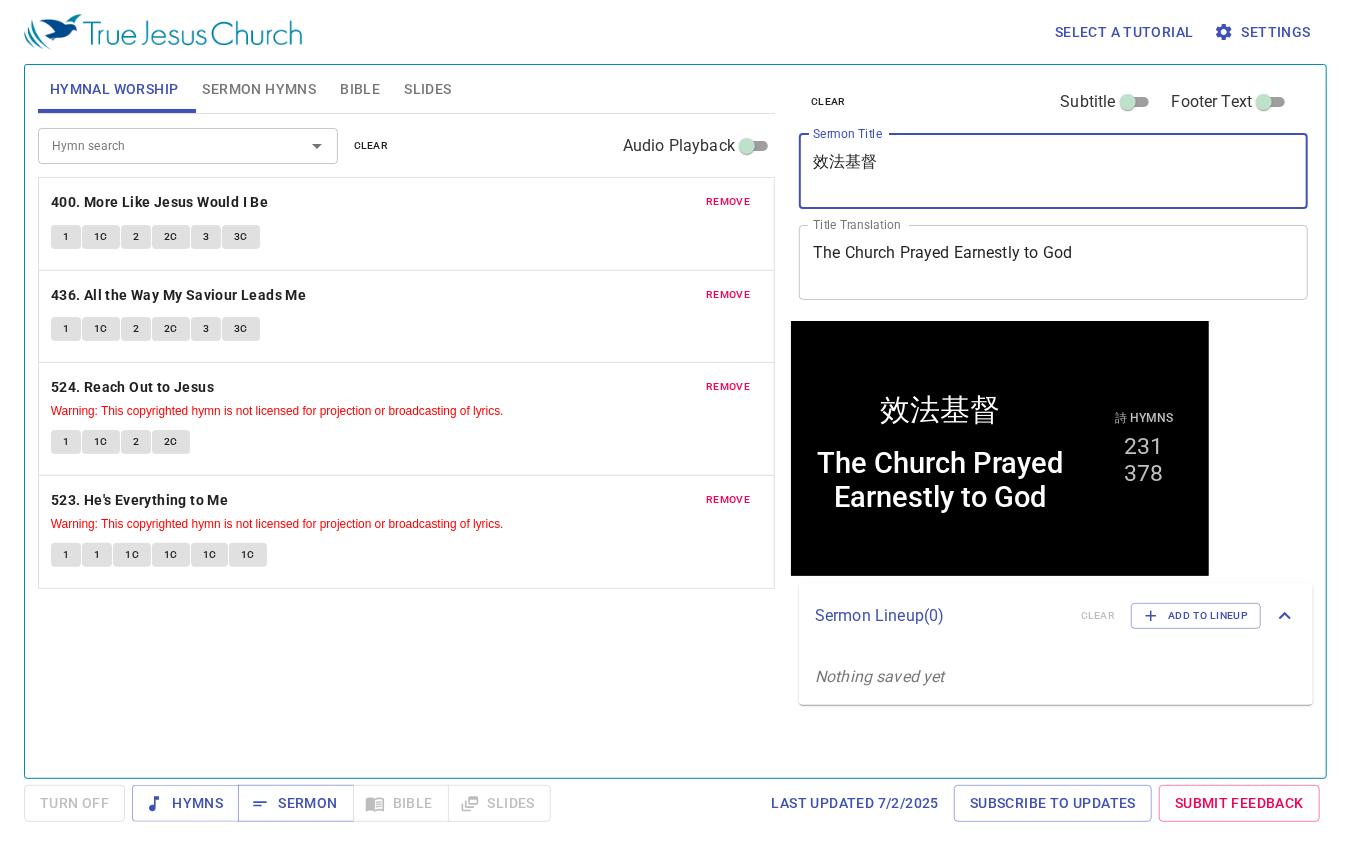 type on "效法基督" 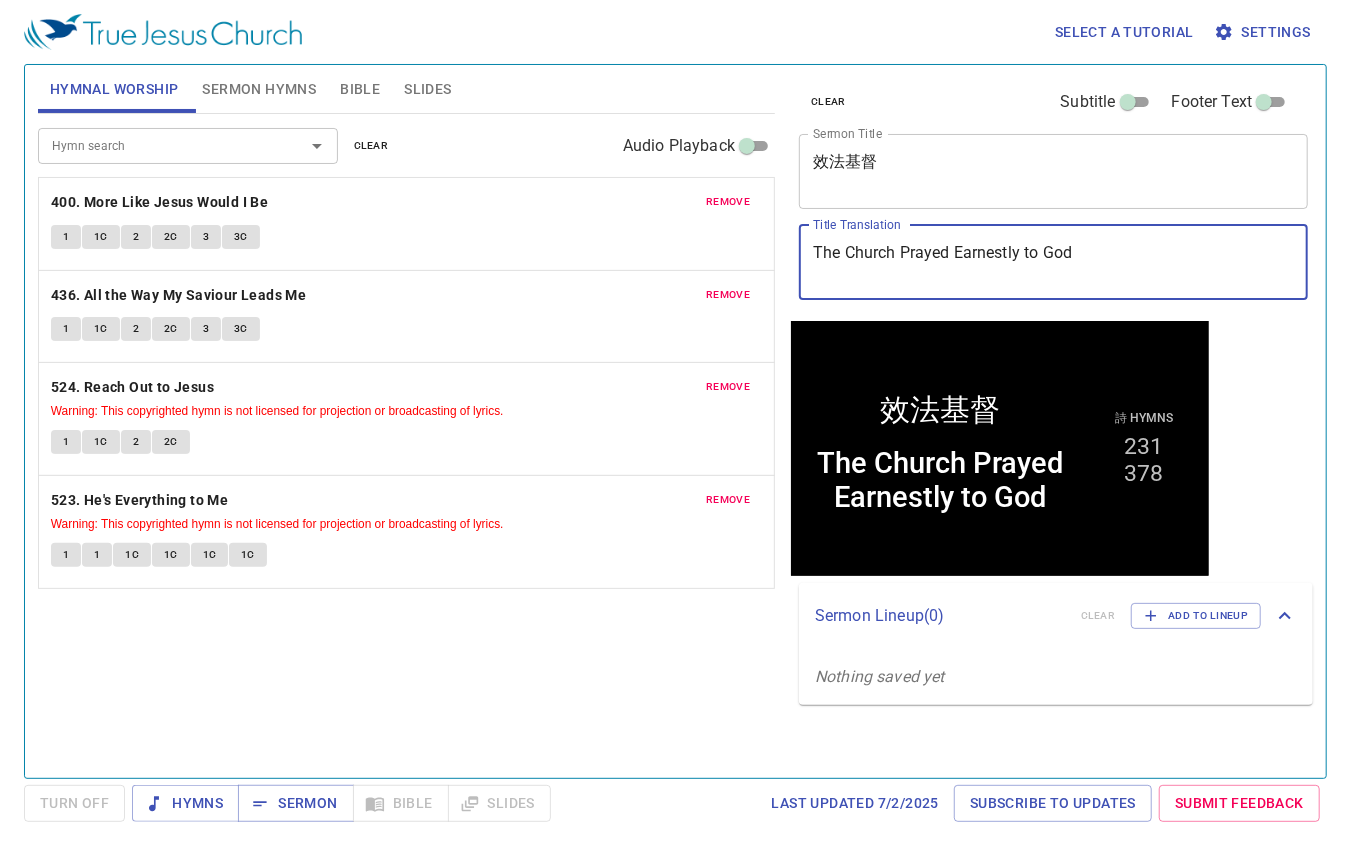 drag, startPoint x: 1134, startPoint y: 256, endPoint x: 604, endPoint y: 209, distance: 532.0799 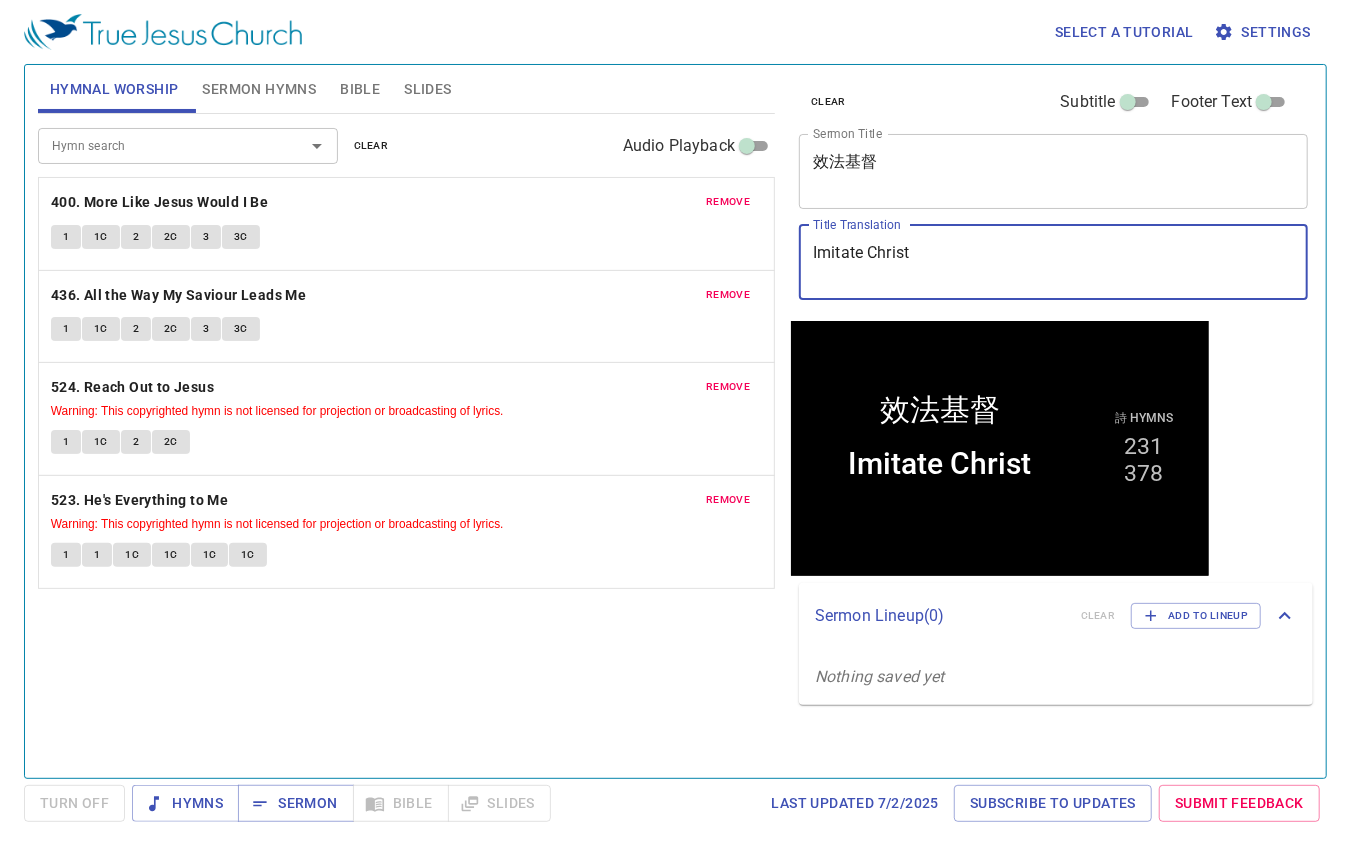 type on "Imitate Christ" 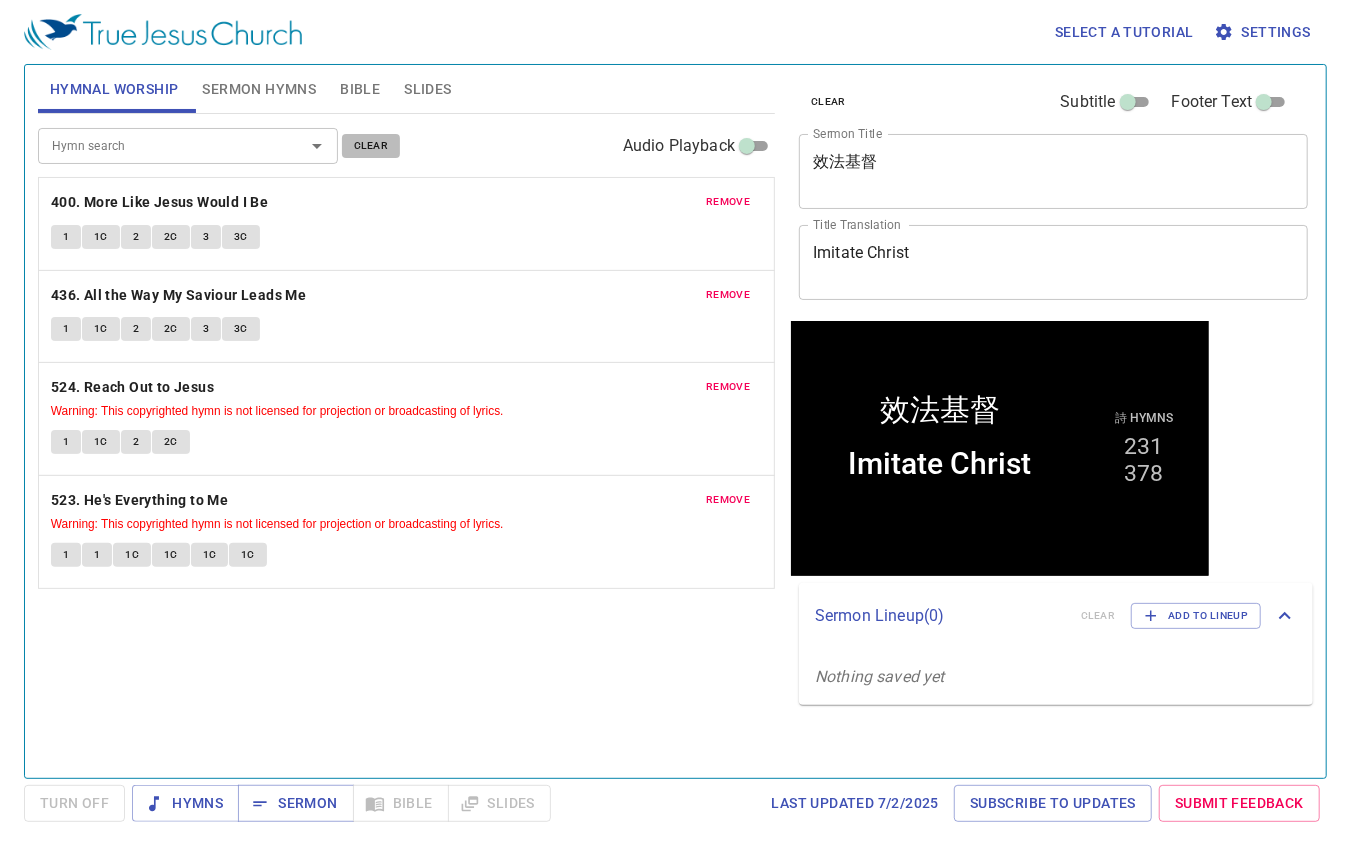 click on "clear" at bounding box center [371, 146] 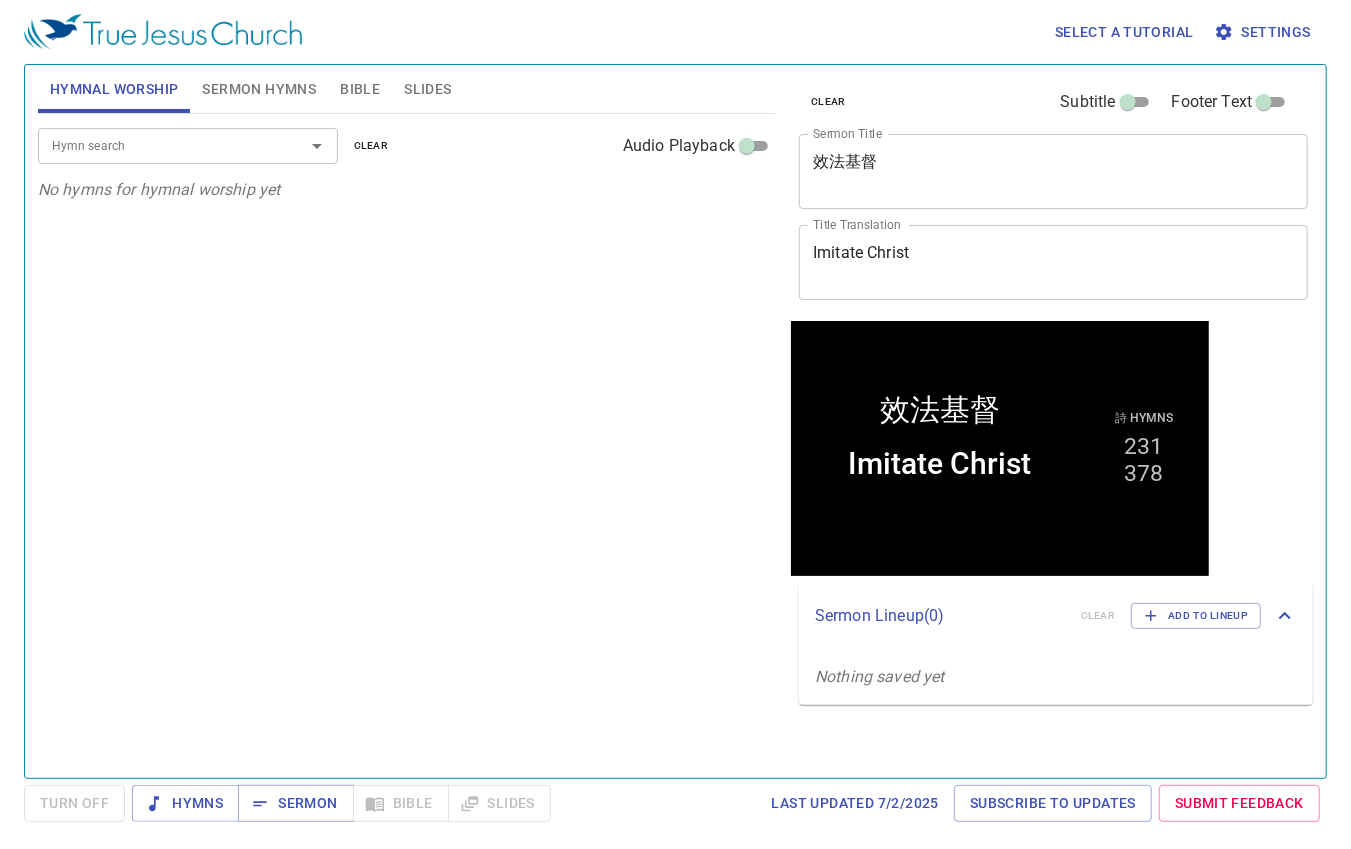 click on "Sermon Hymns" at bounding box center [259, 89] 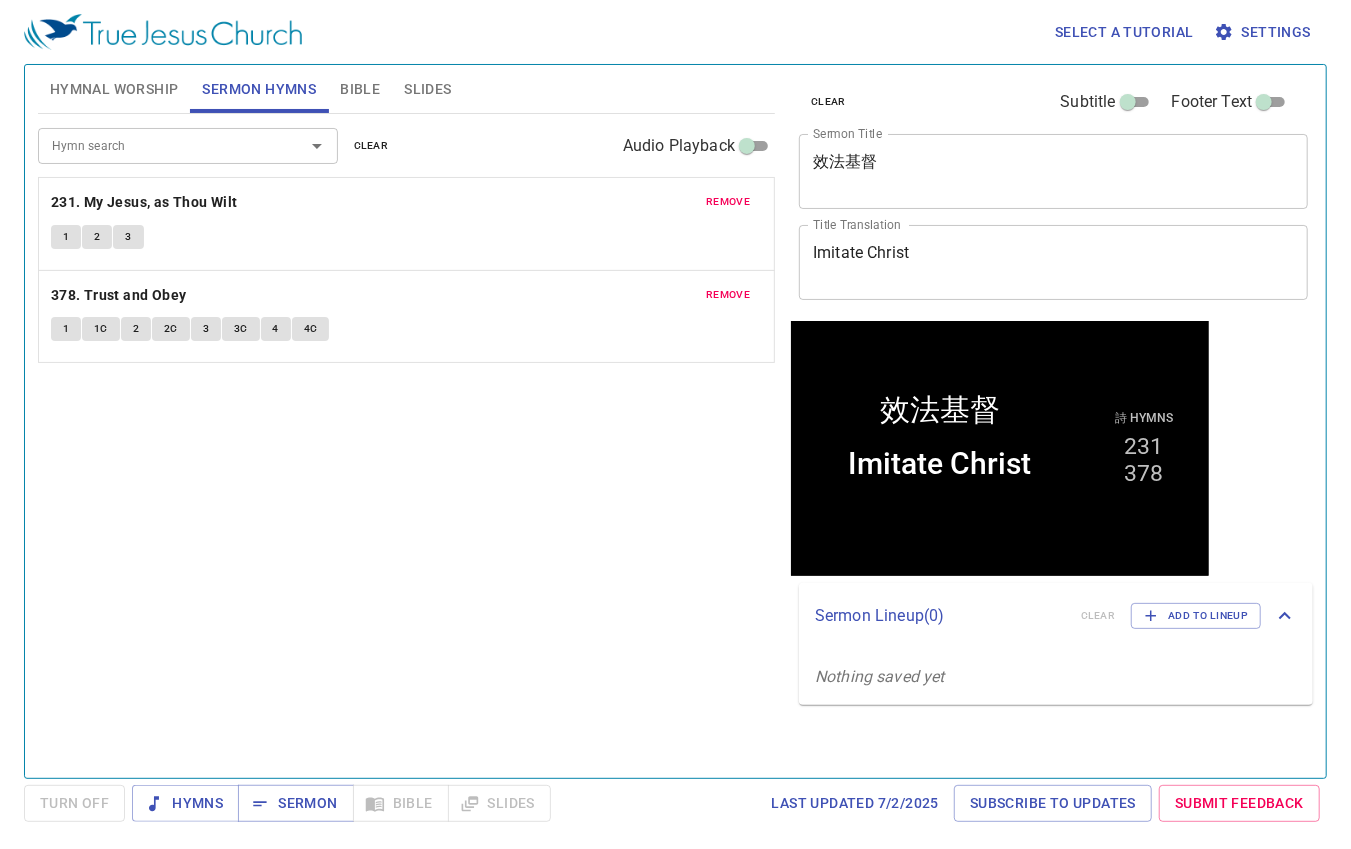 click on "clear" at bounding box center (371, 146) 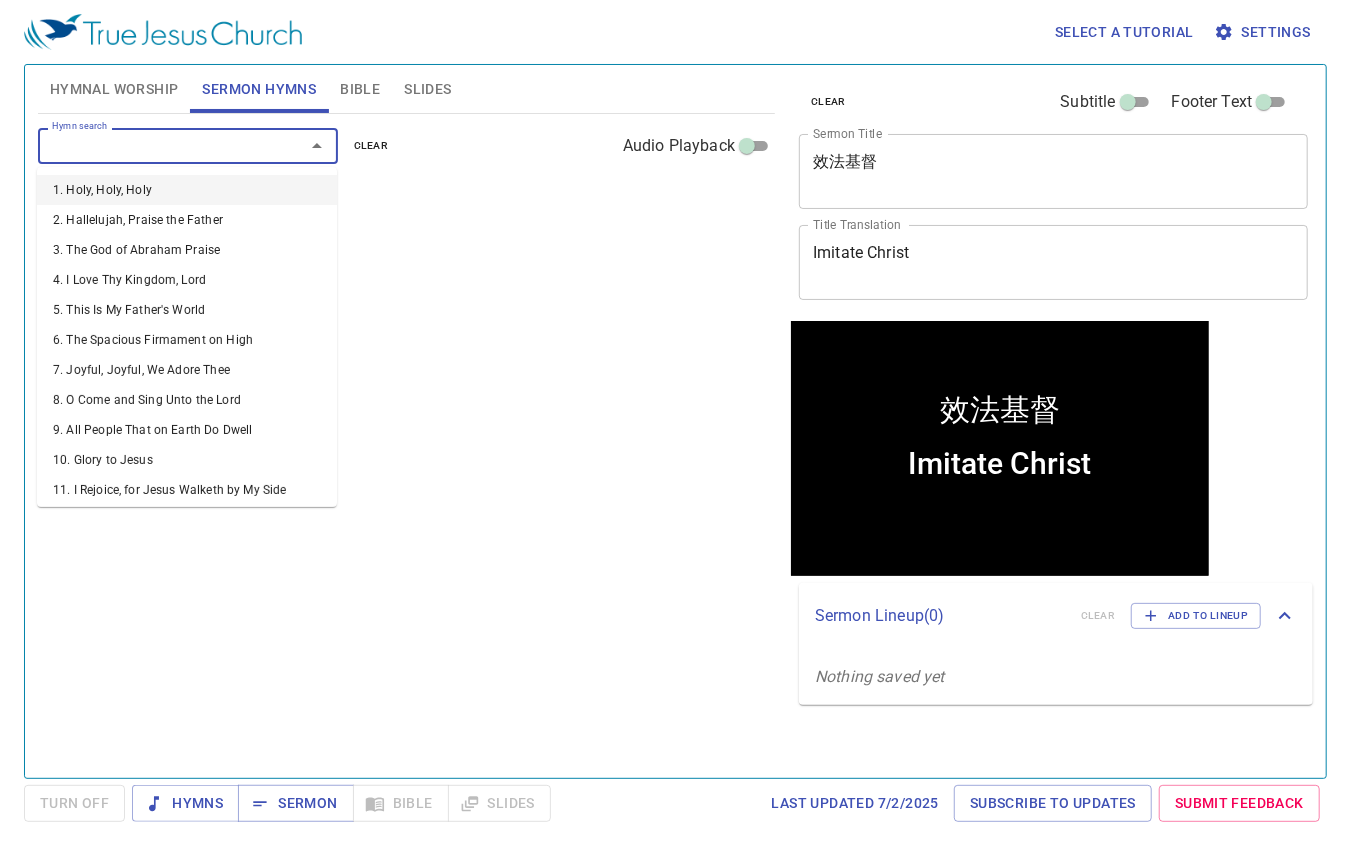 click on "Hymn search" at bounding box center (158, 145) 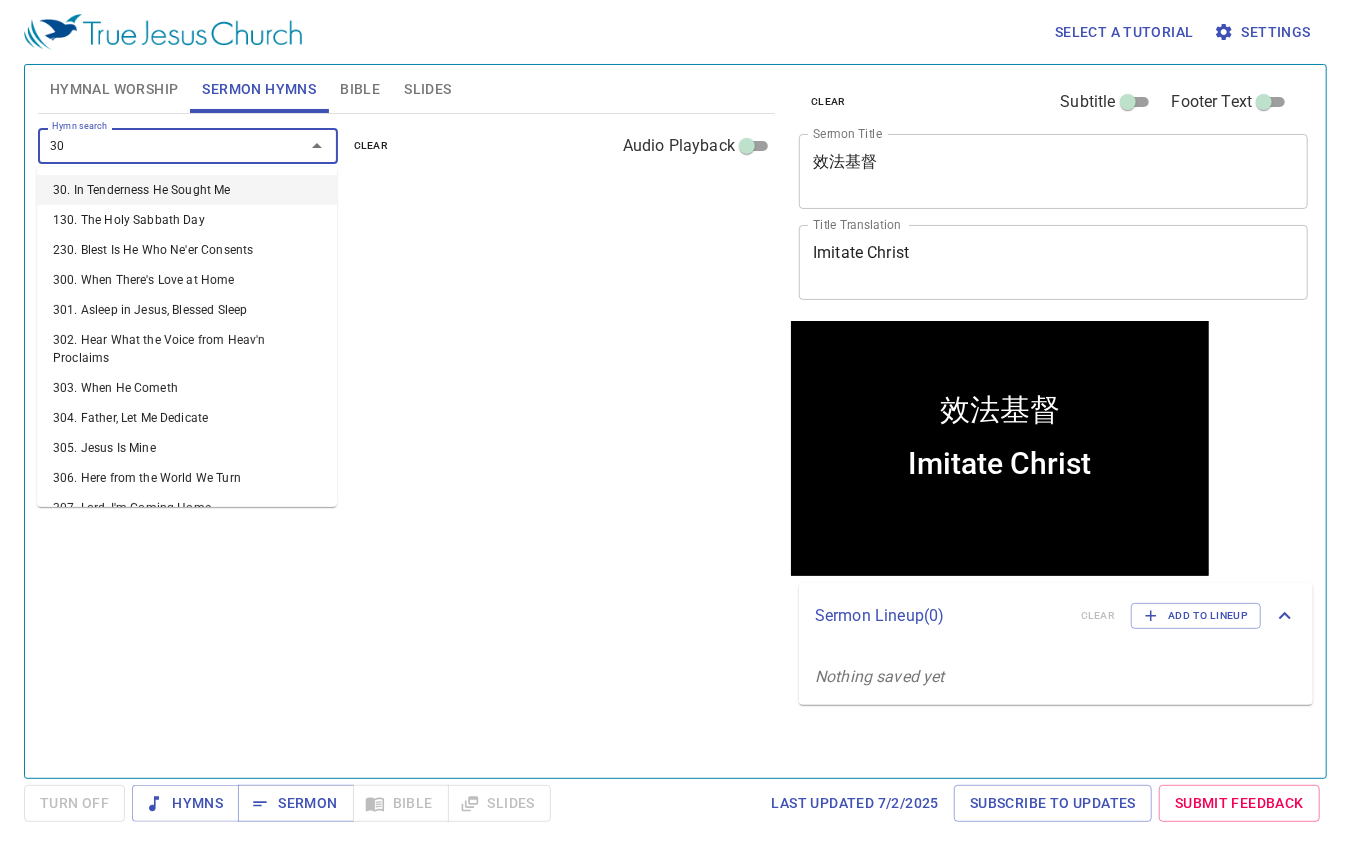 type on "307" 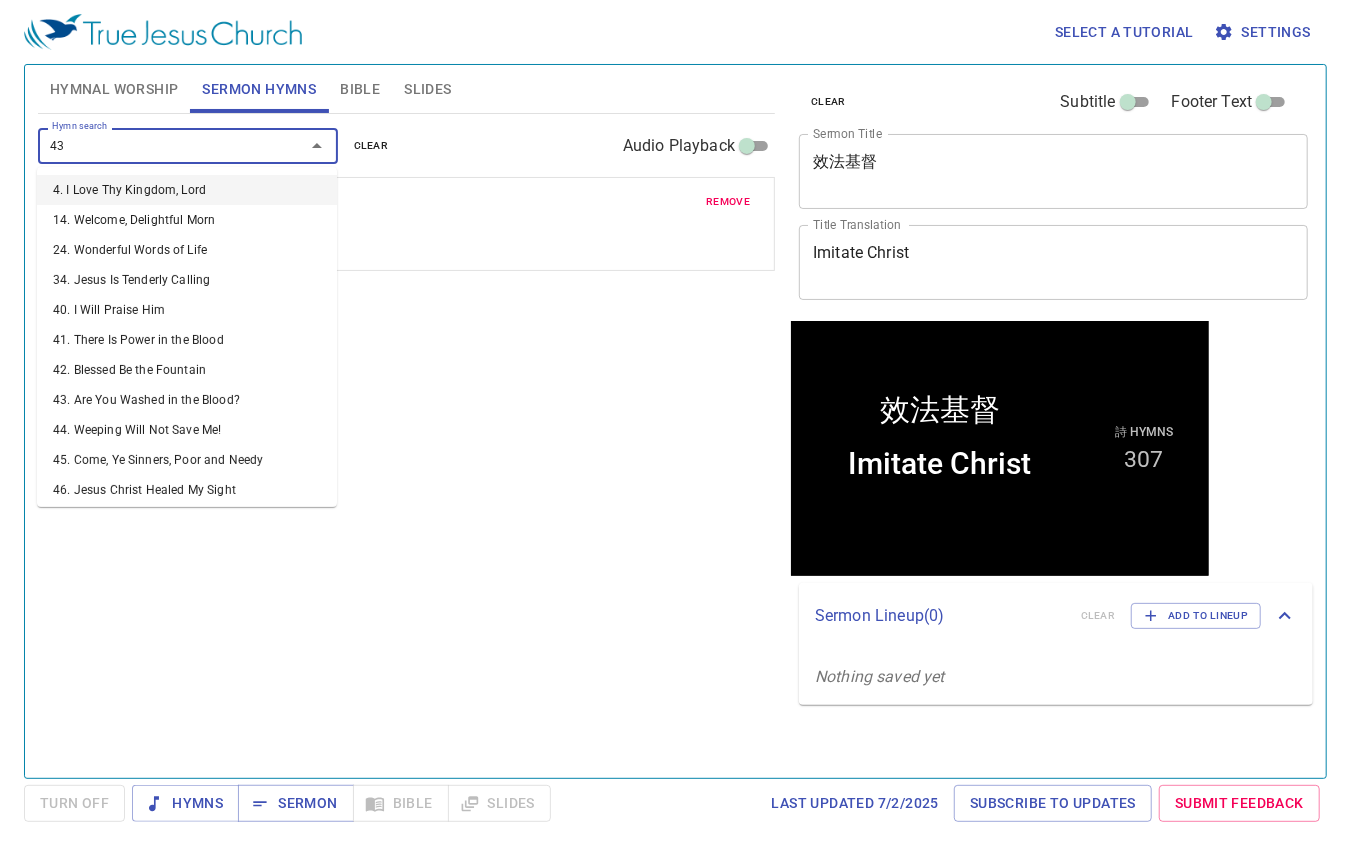 type on "434" 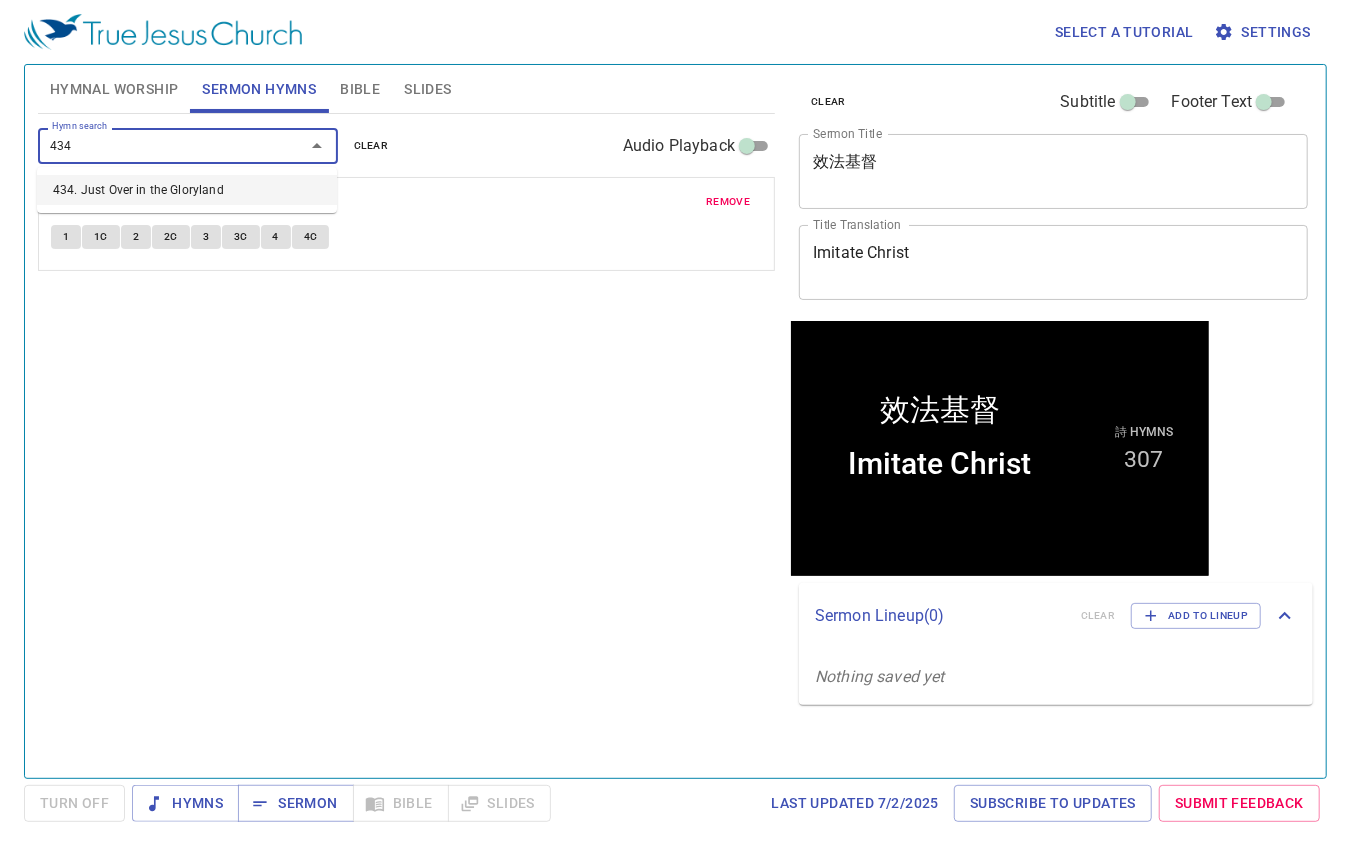 type 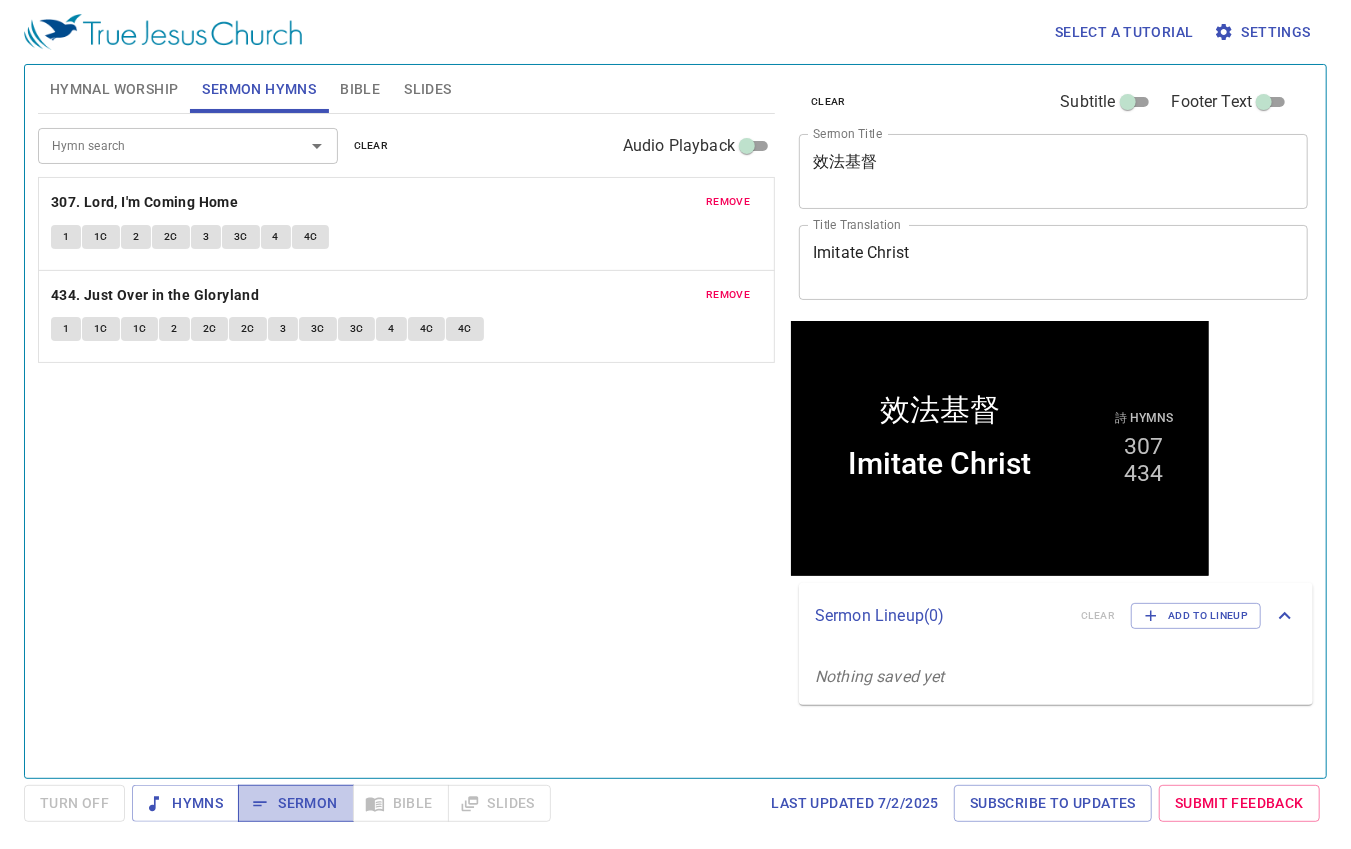 drag, startPoint x: 294, startPoint y: 804, endPoint x: 269, endPoint y: 763, distance: 48.02083 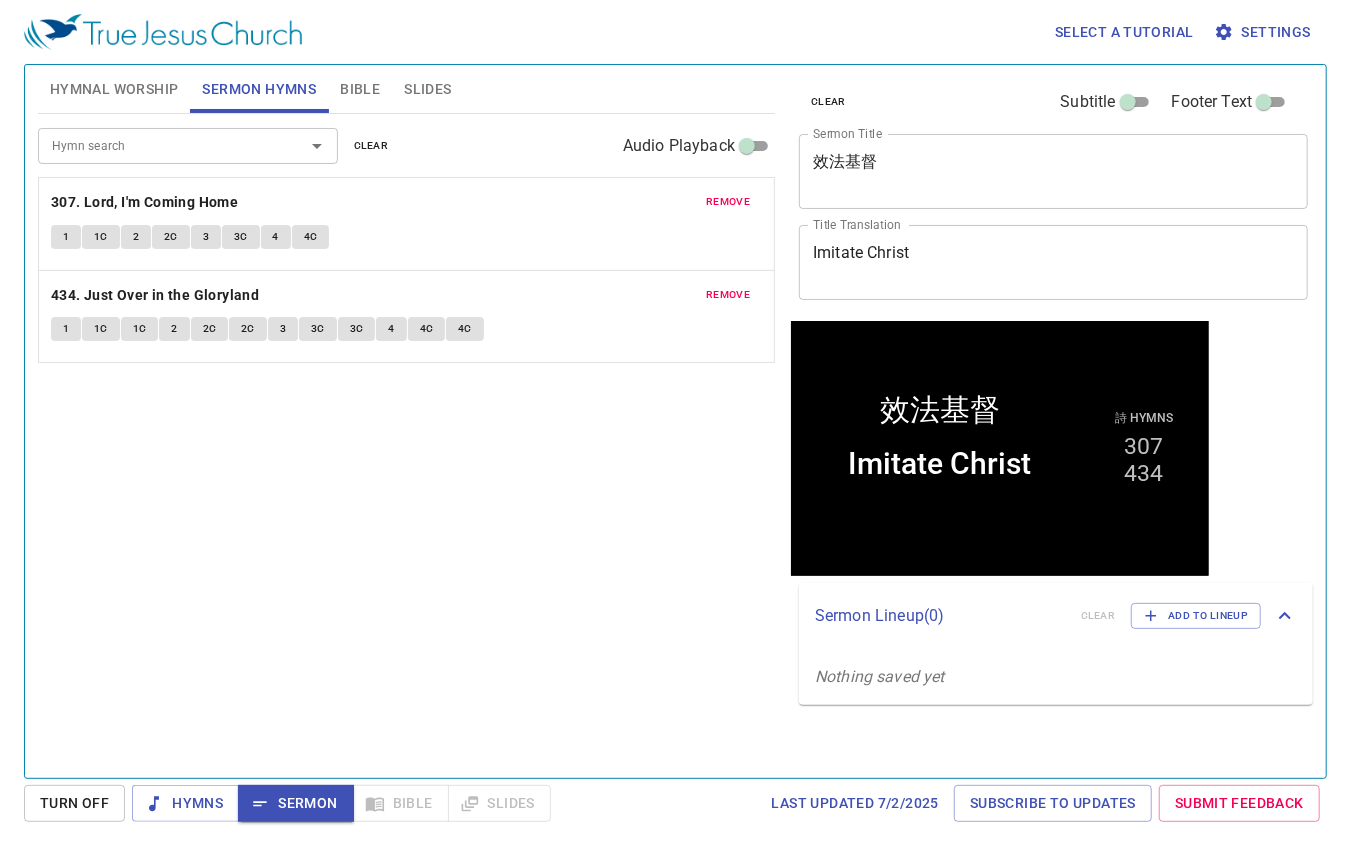 click on "Imitate Christ" at bounding box center (1053, 262) 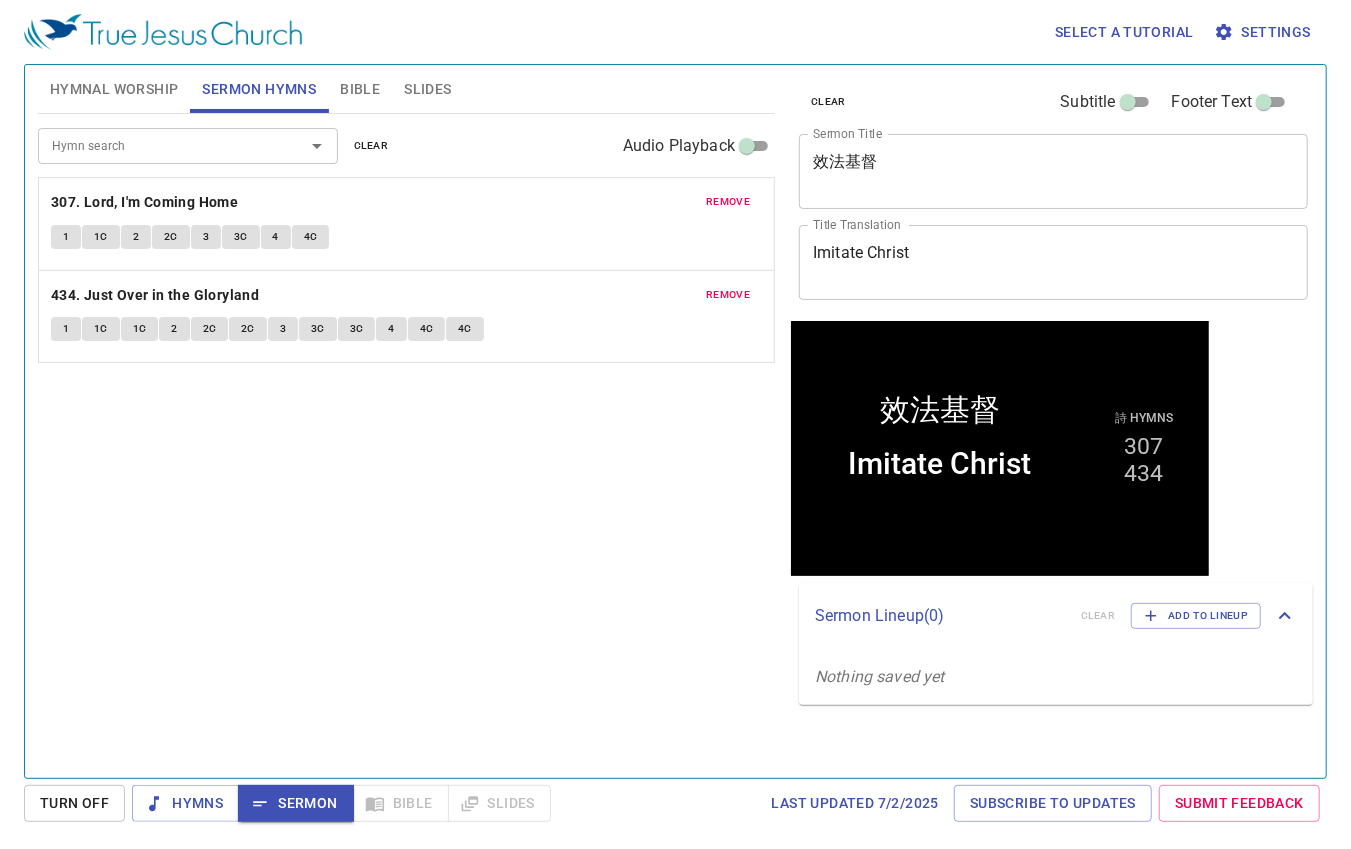 click on "效法基督" at bounding box center [1053, 171] 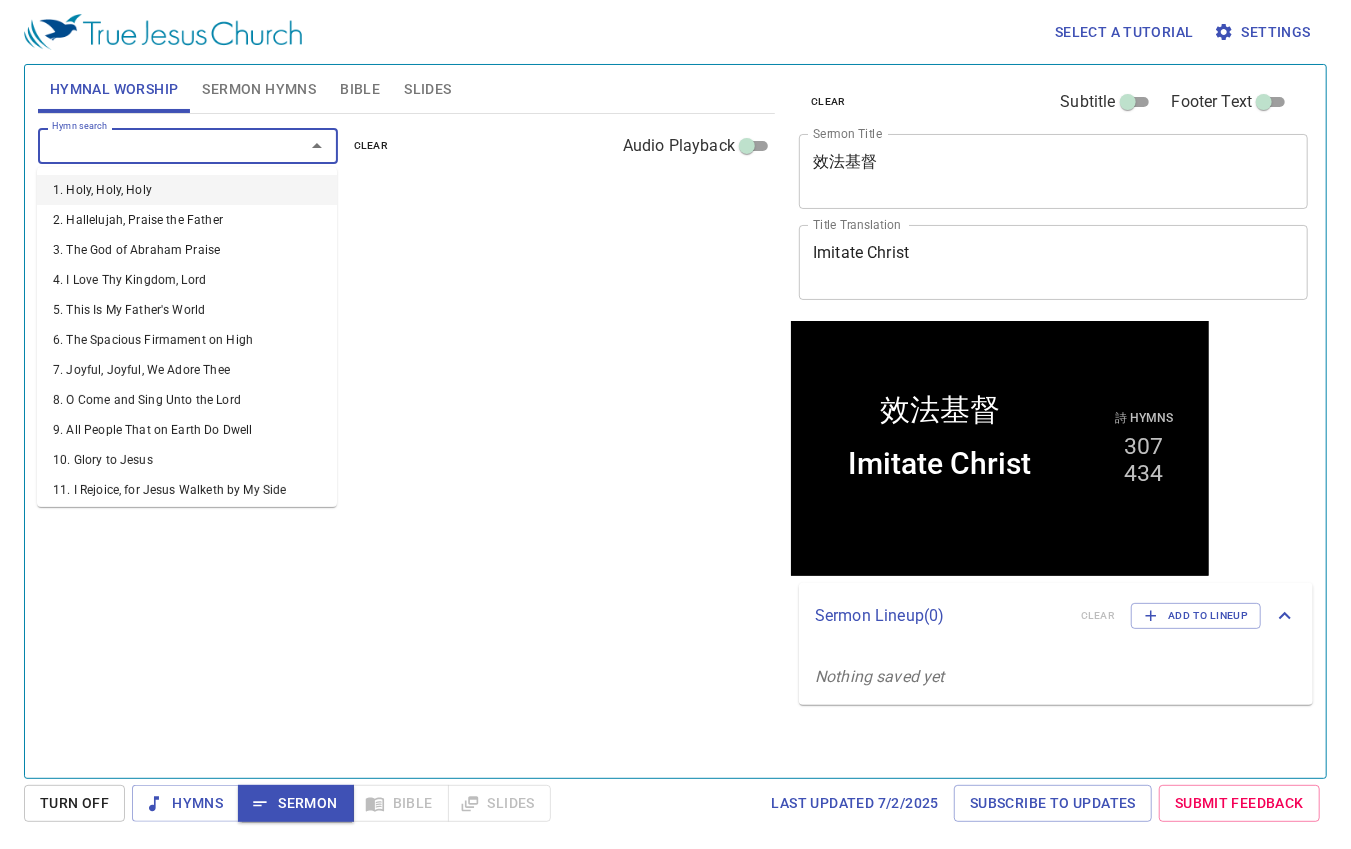 click on "Hymn search" at bounding box center [158, 145] 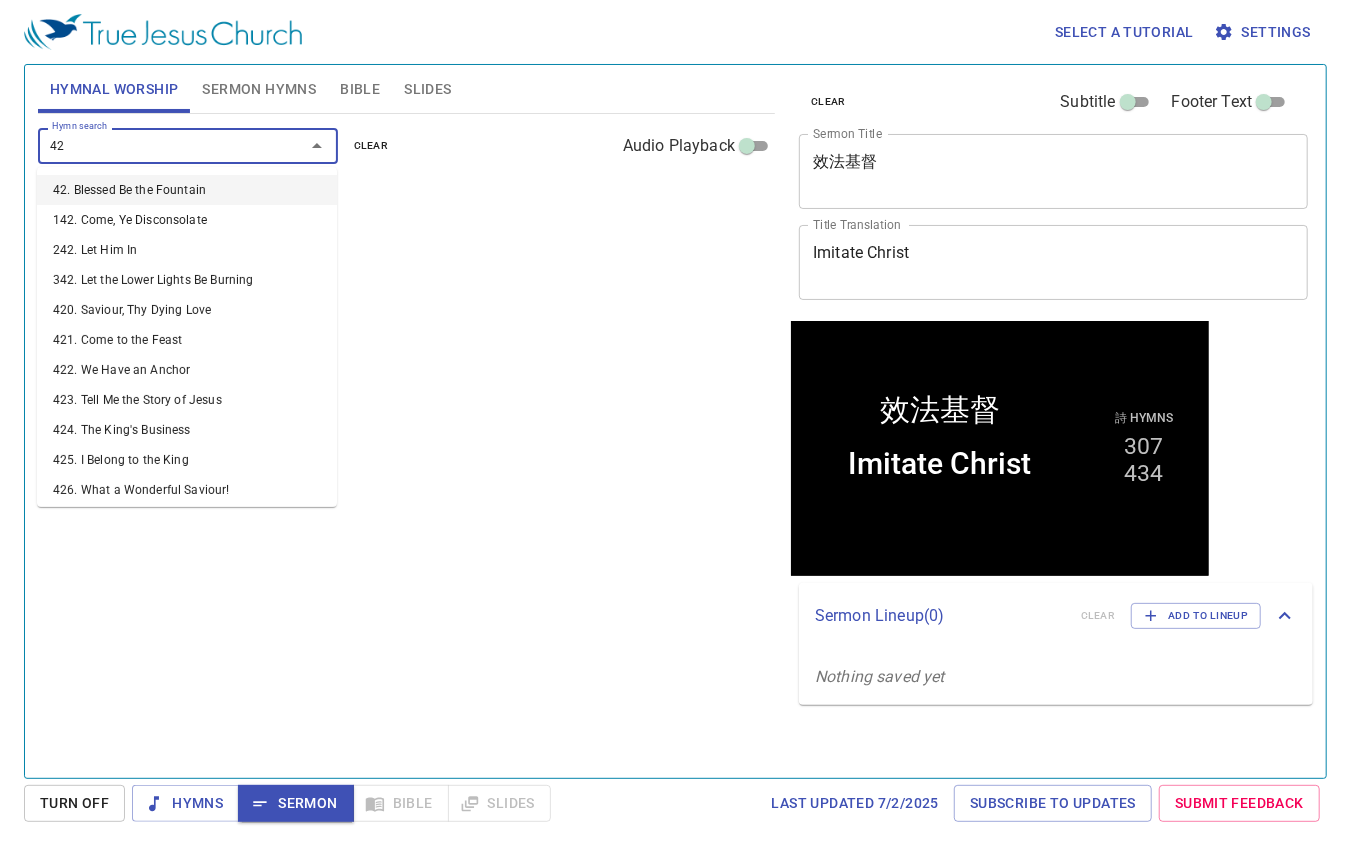 type on "423" 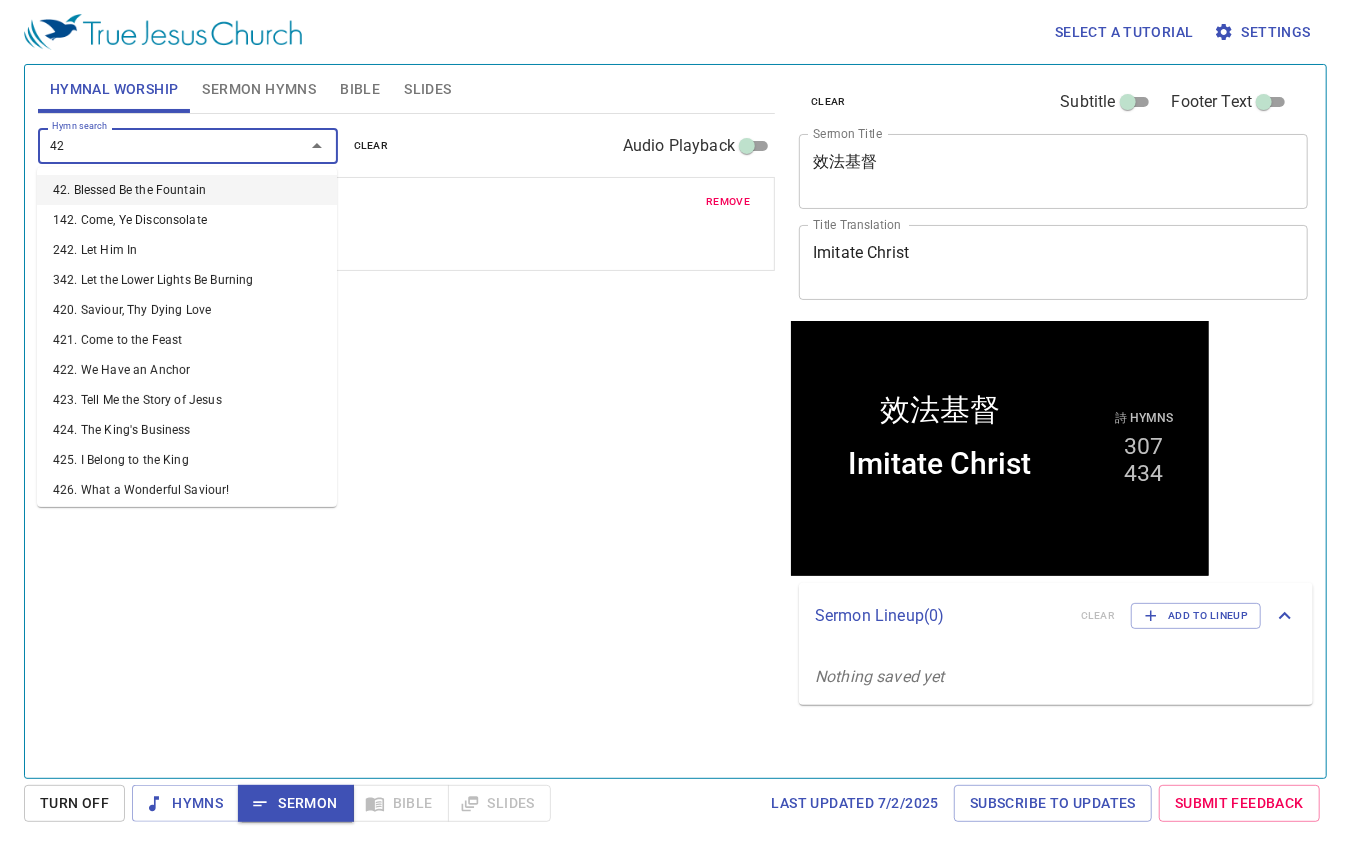 type on "424" 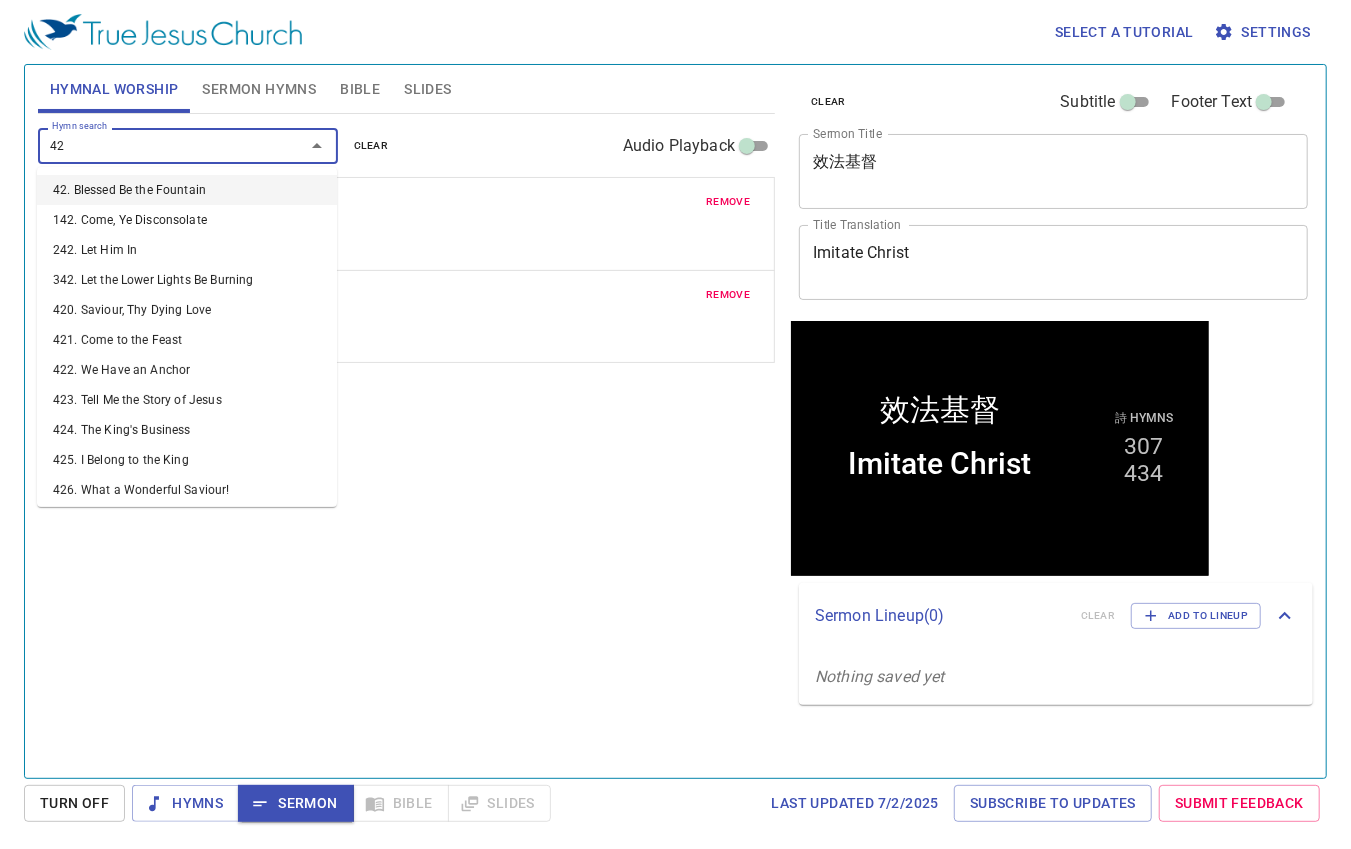 type on "427" 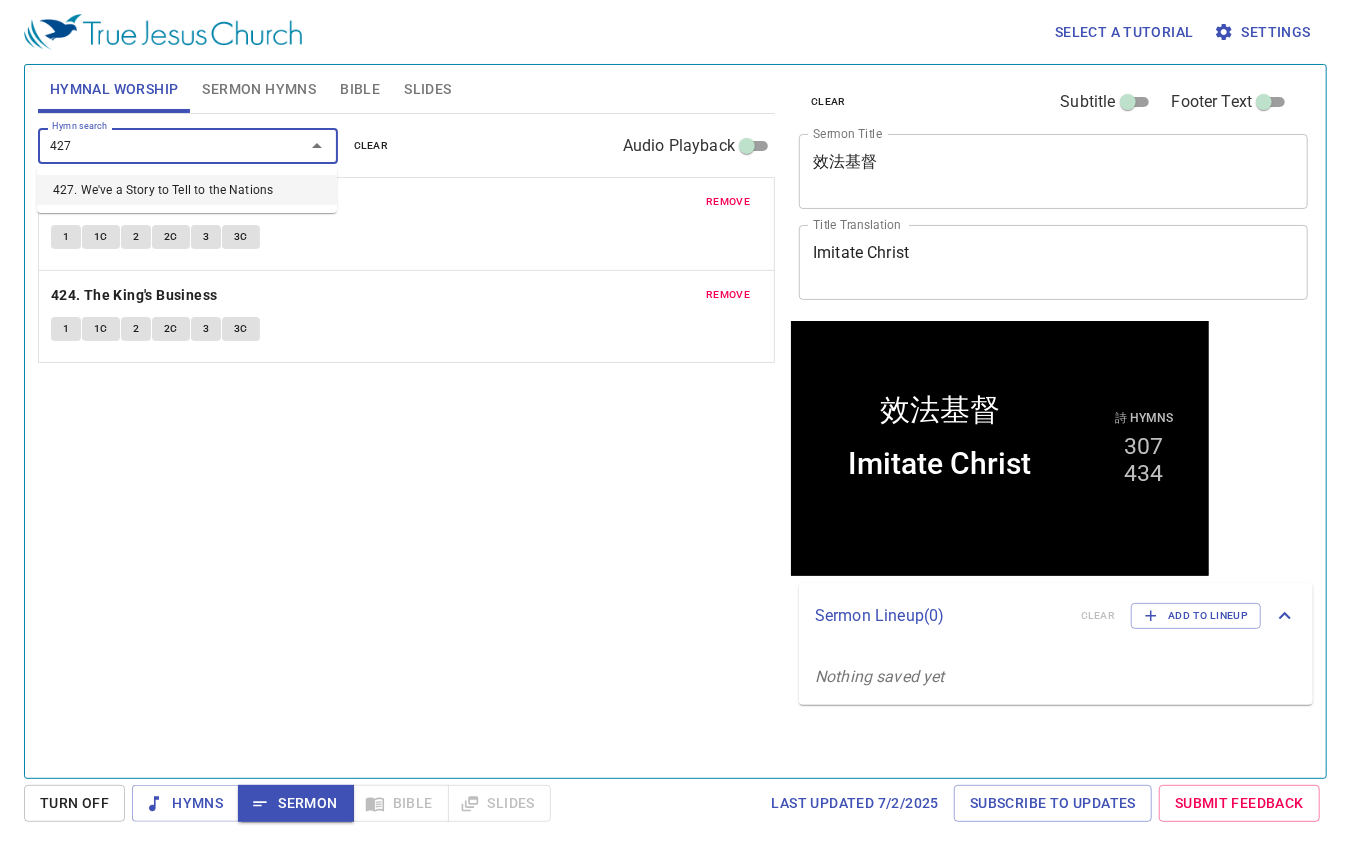 type 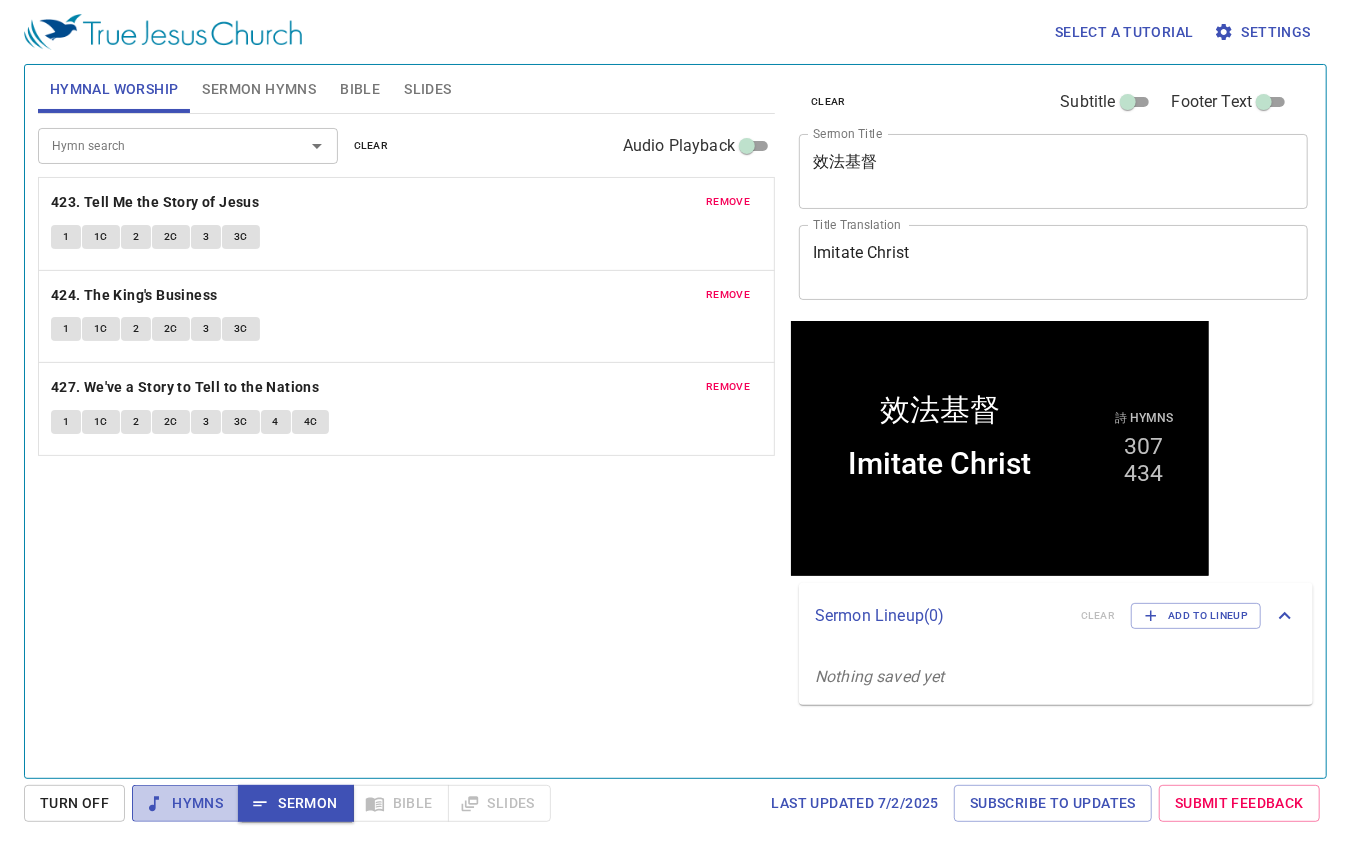 click on "Hymns" at bounding box center [185, 803] 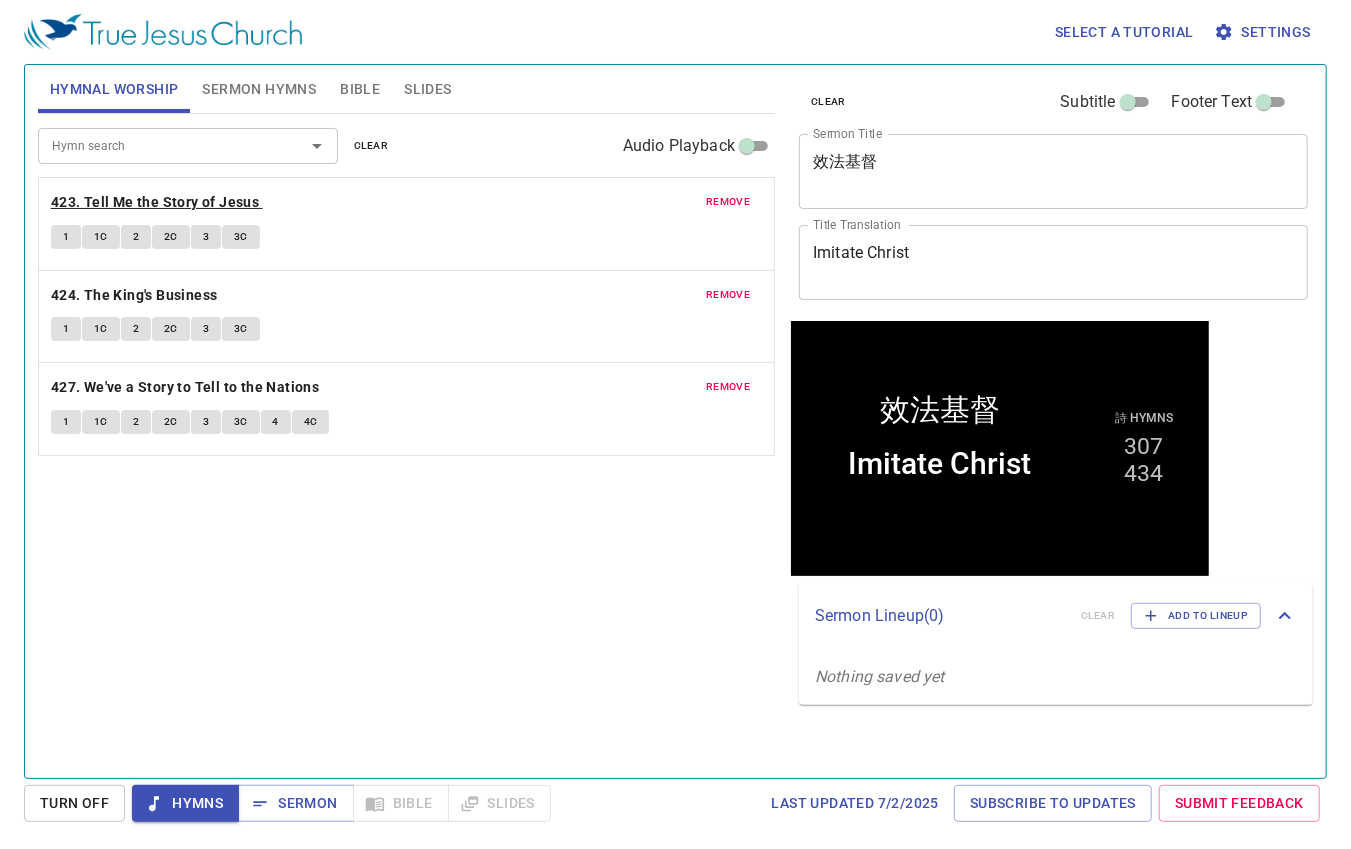 click on "423. Tell Me the Story of Jesus" at bounding box center [155, 202] 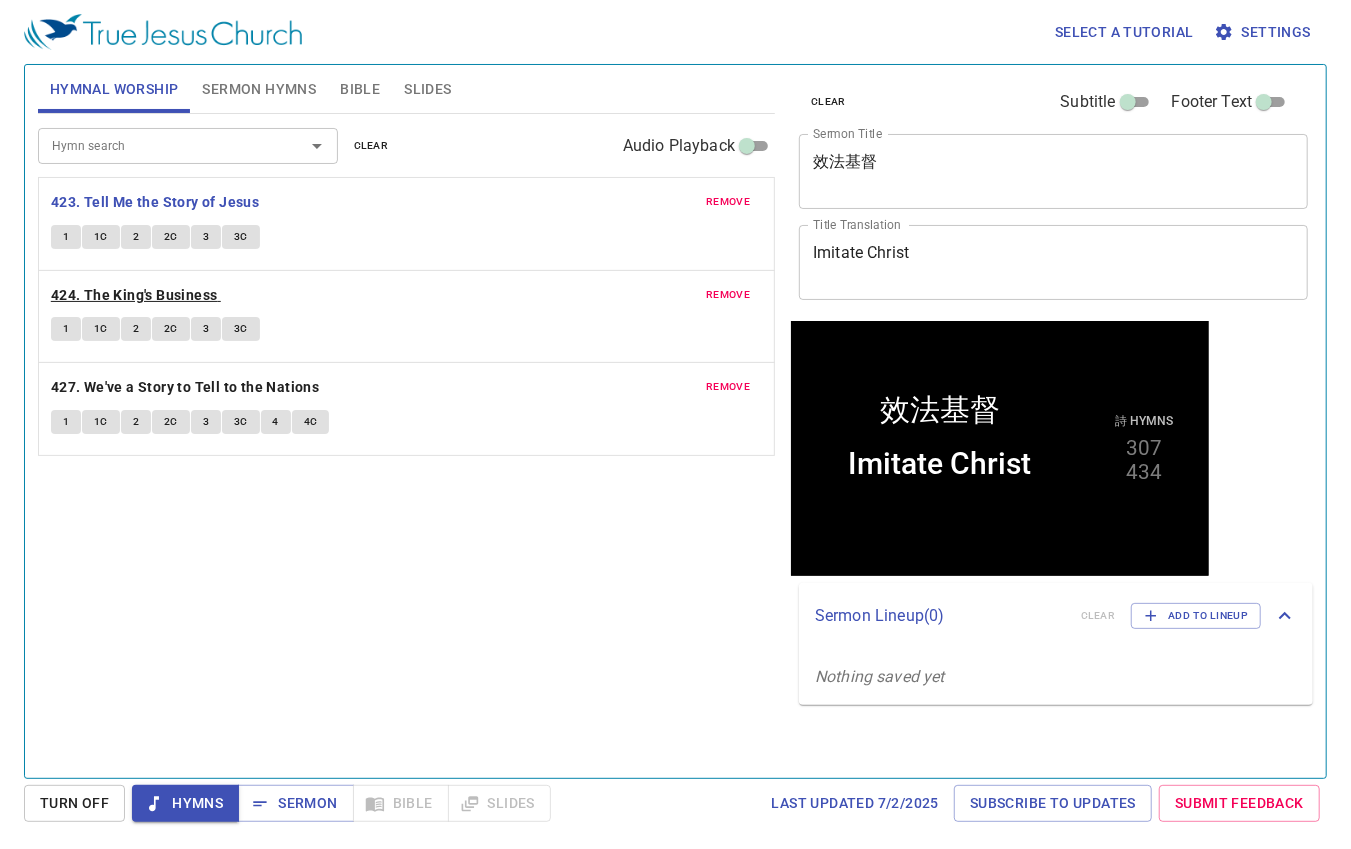 click on "424. The King's Business" at bounding box center [134, 295] 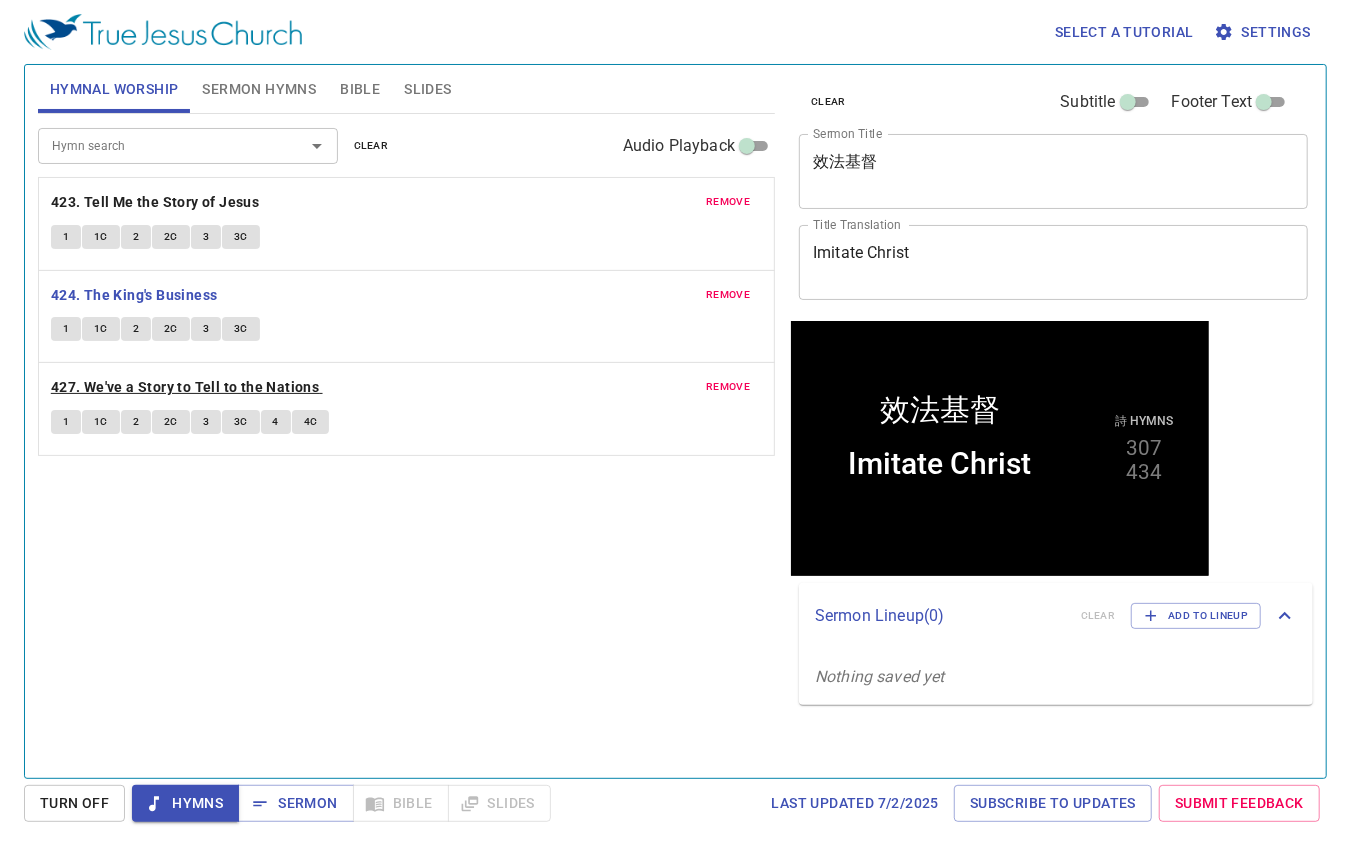 click on "427. We've a Story to Tell to the Nations" at bounding box center (185, 387) 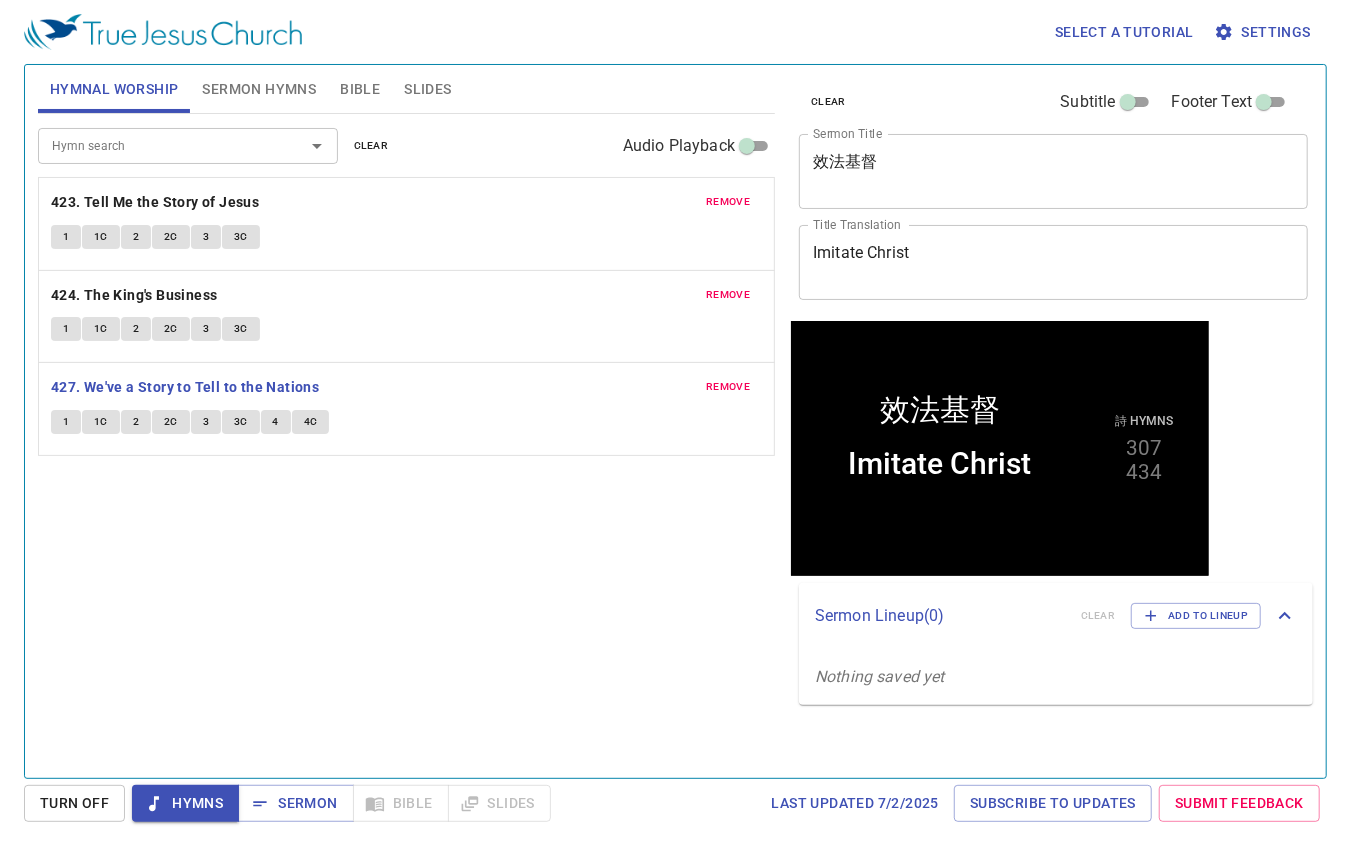 drag, startPoint x: 284, startPoint y: 807, endPoint x: 180, endPoint y: 837, distance: 108.24047 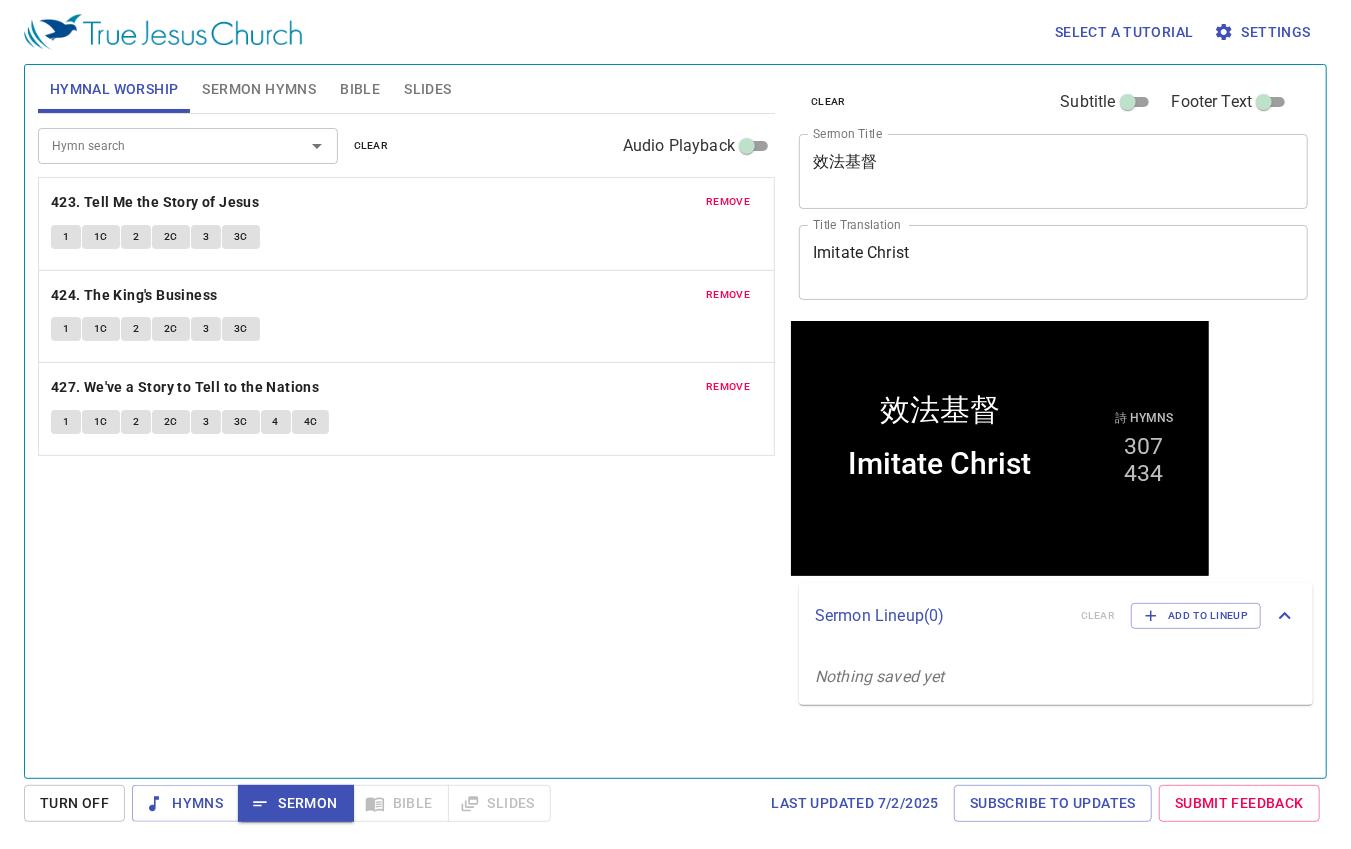 click on "Sermon Hymns" at bounding box center [259, 89] 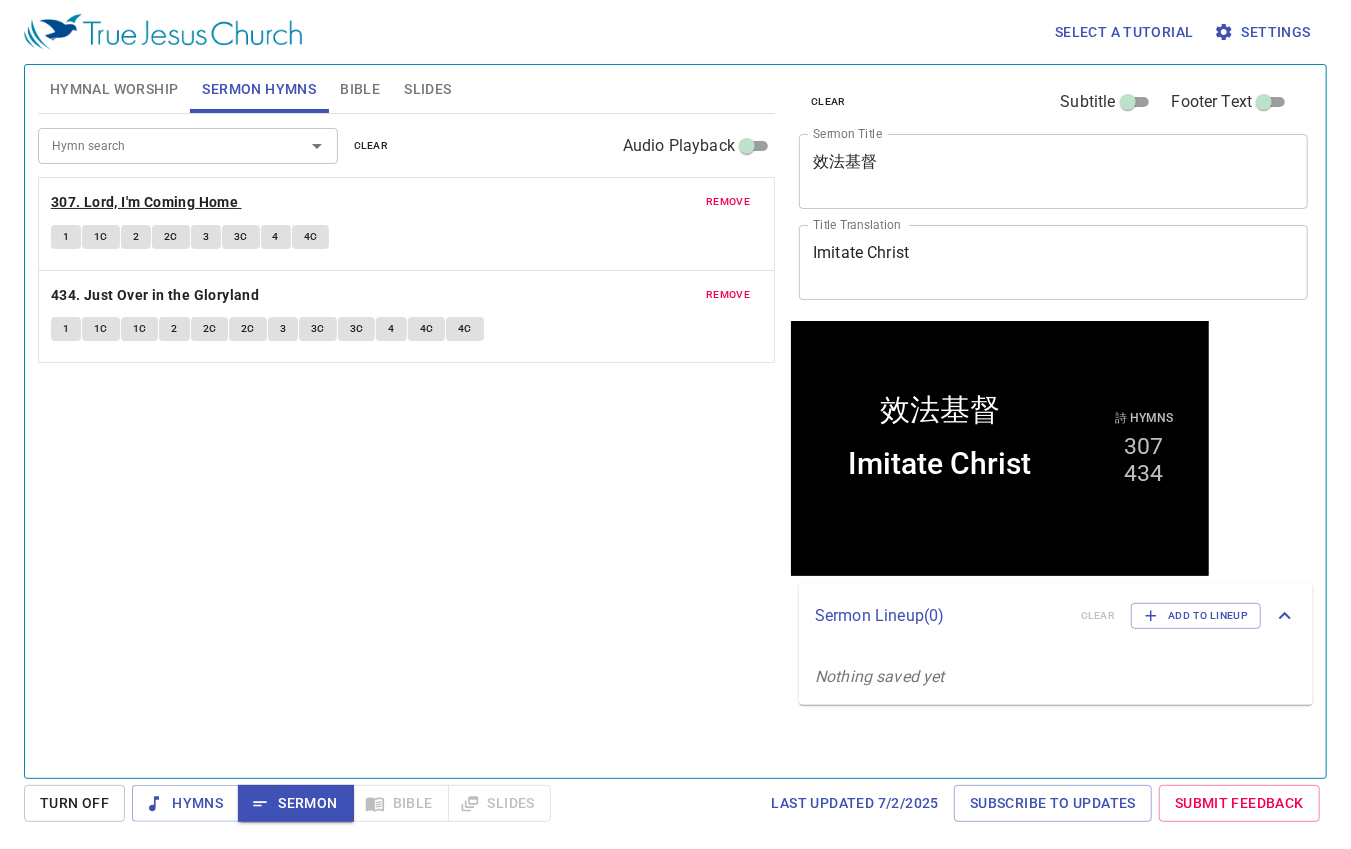click on "307. Lord, I'm Coming Home" at bounding box center [144, 202] 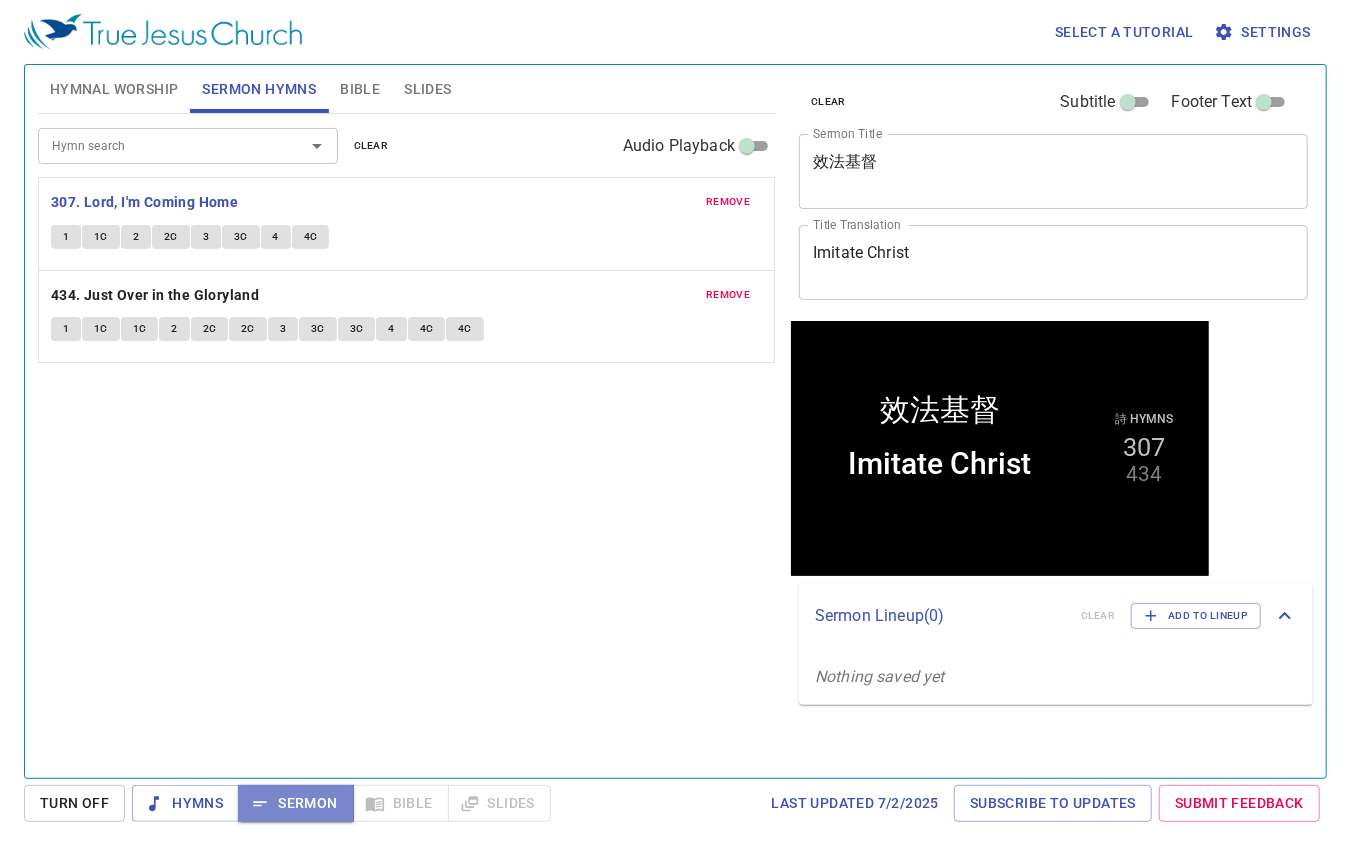 click on "Sermon" at bounding box center [295, 803] 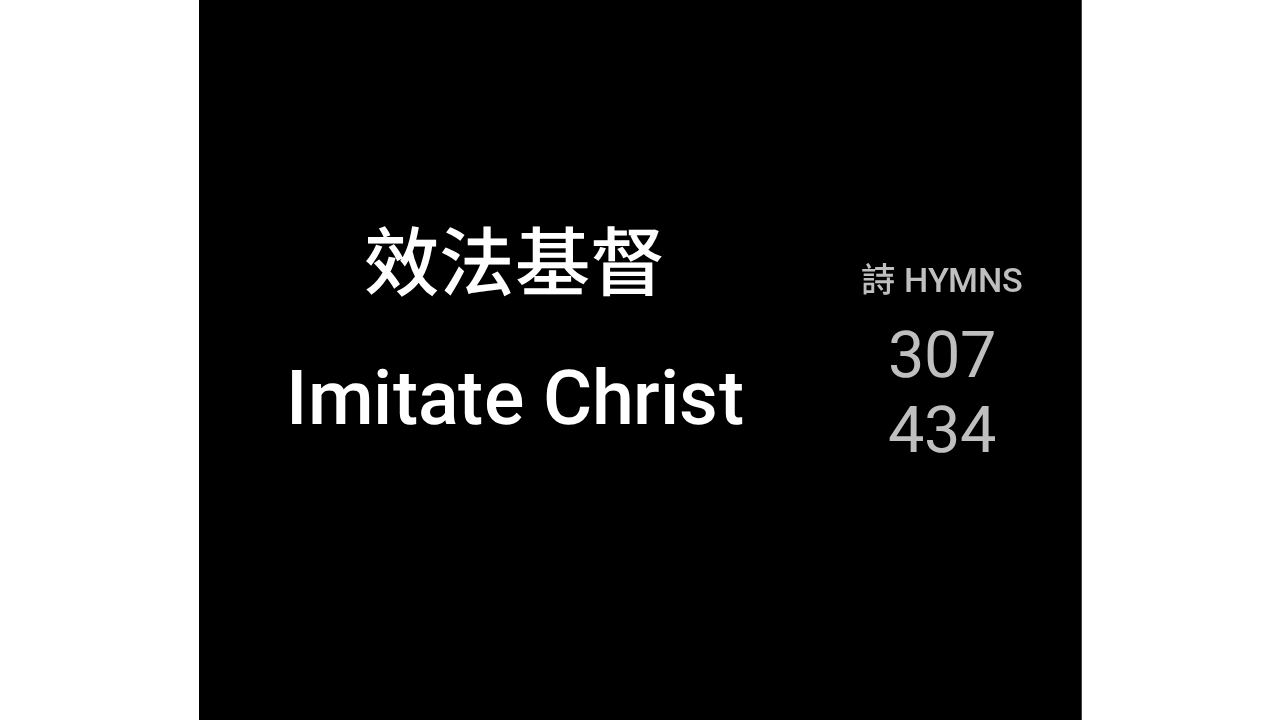 scroll, scrollTop: 0, scrollLeft: 0, axis: both 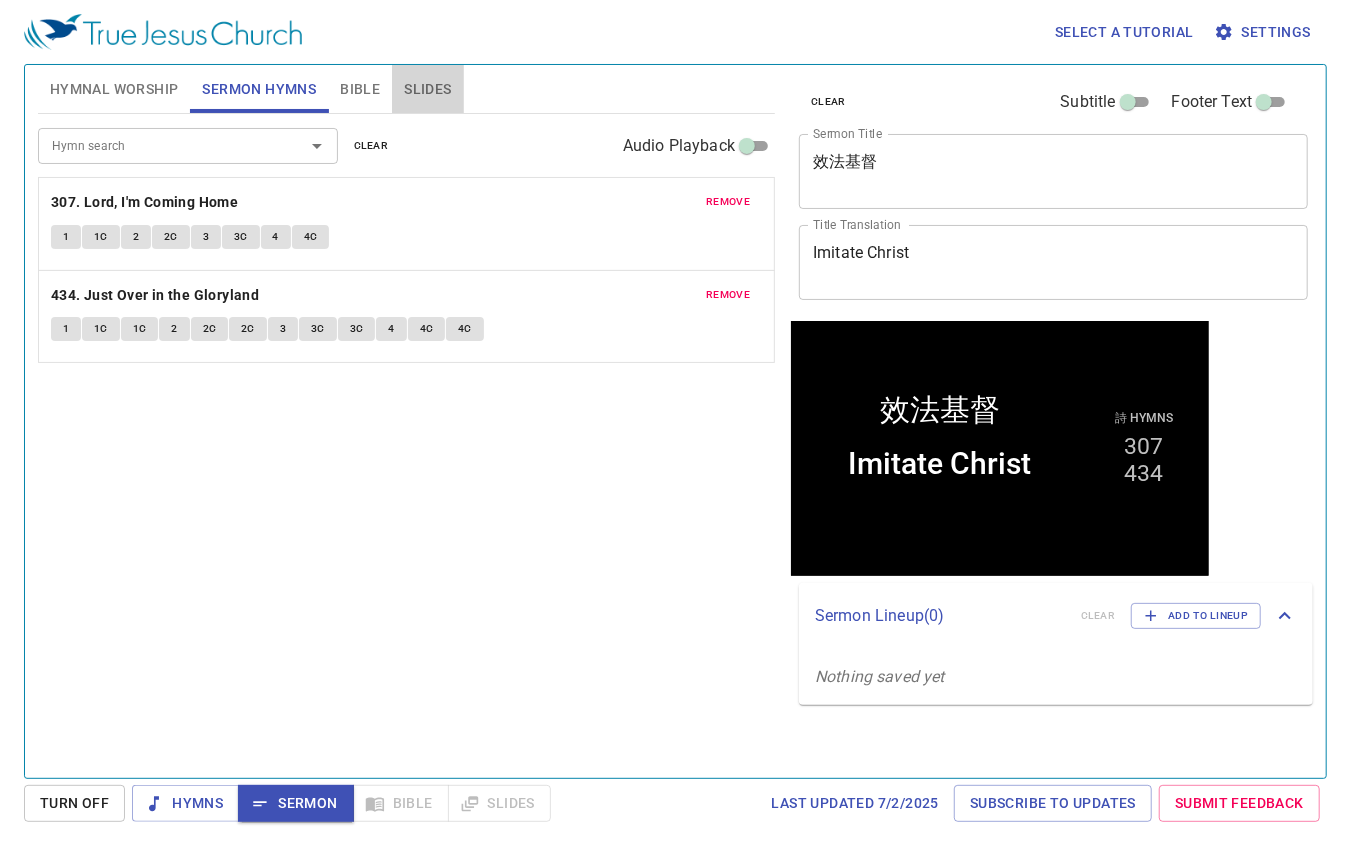 click on "Slides" at bounding box center (427, 89) 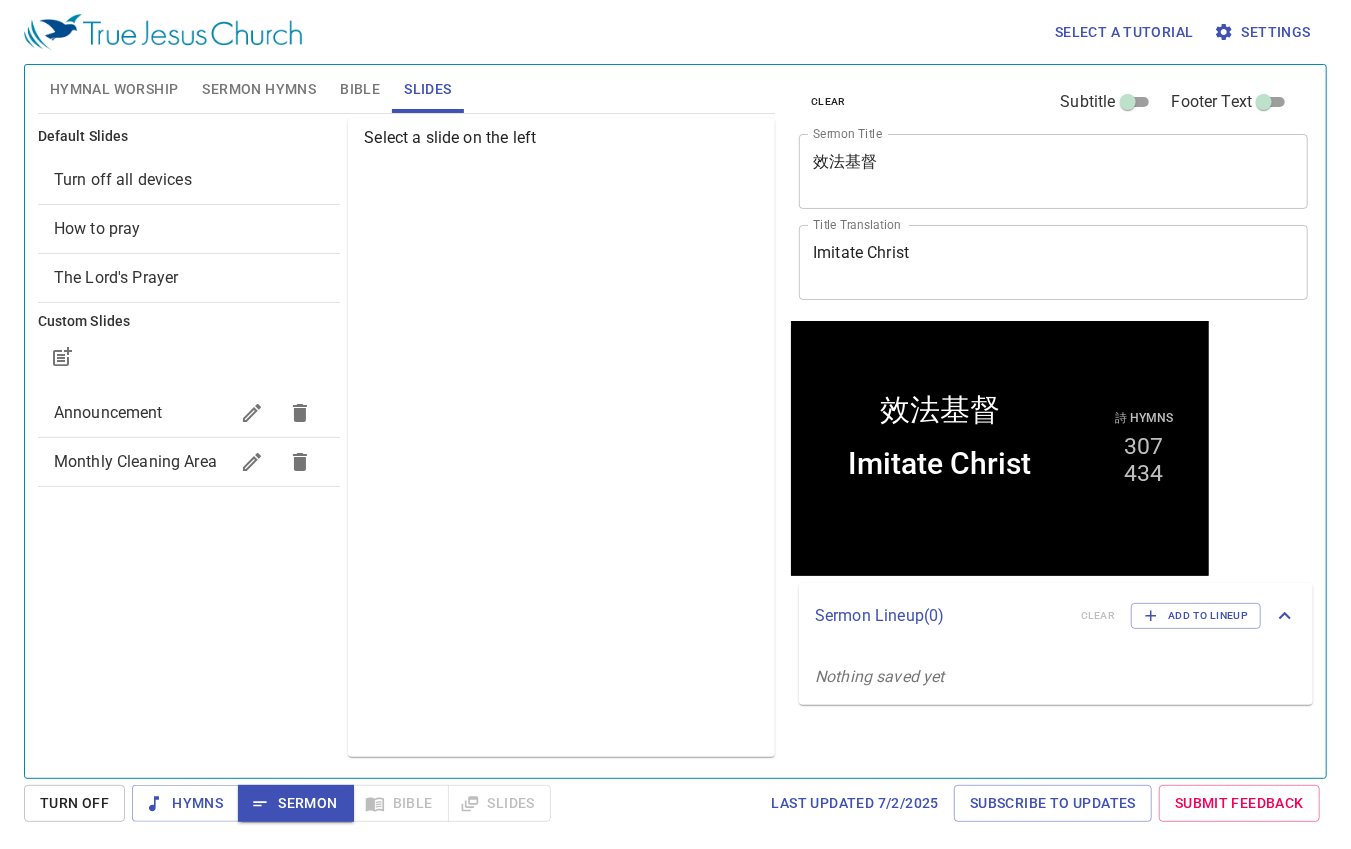 click on "How to pray" at bounding box center (189, 229) 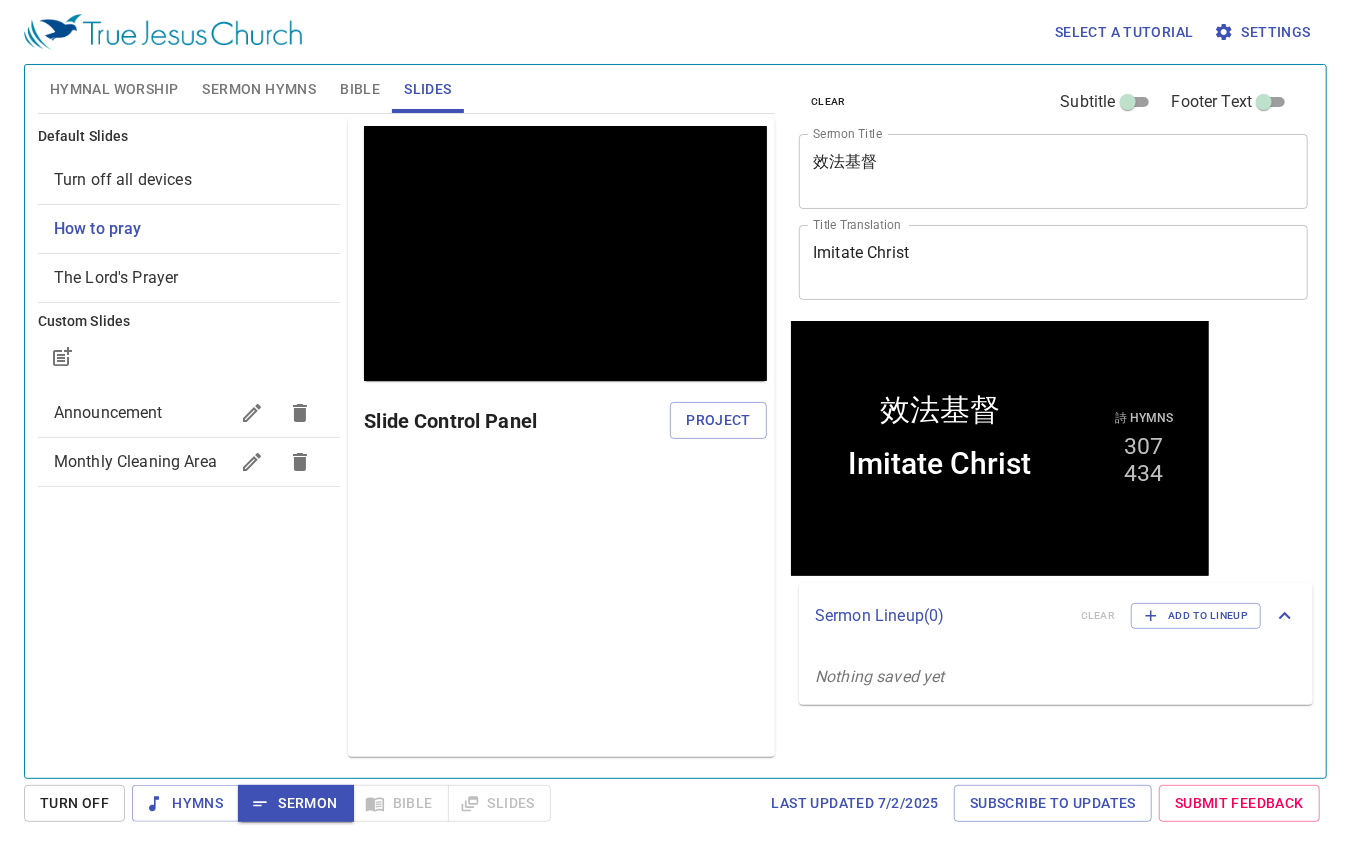 scroll, scrollTop: 0, scrollLeft: 0, axis: both 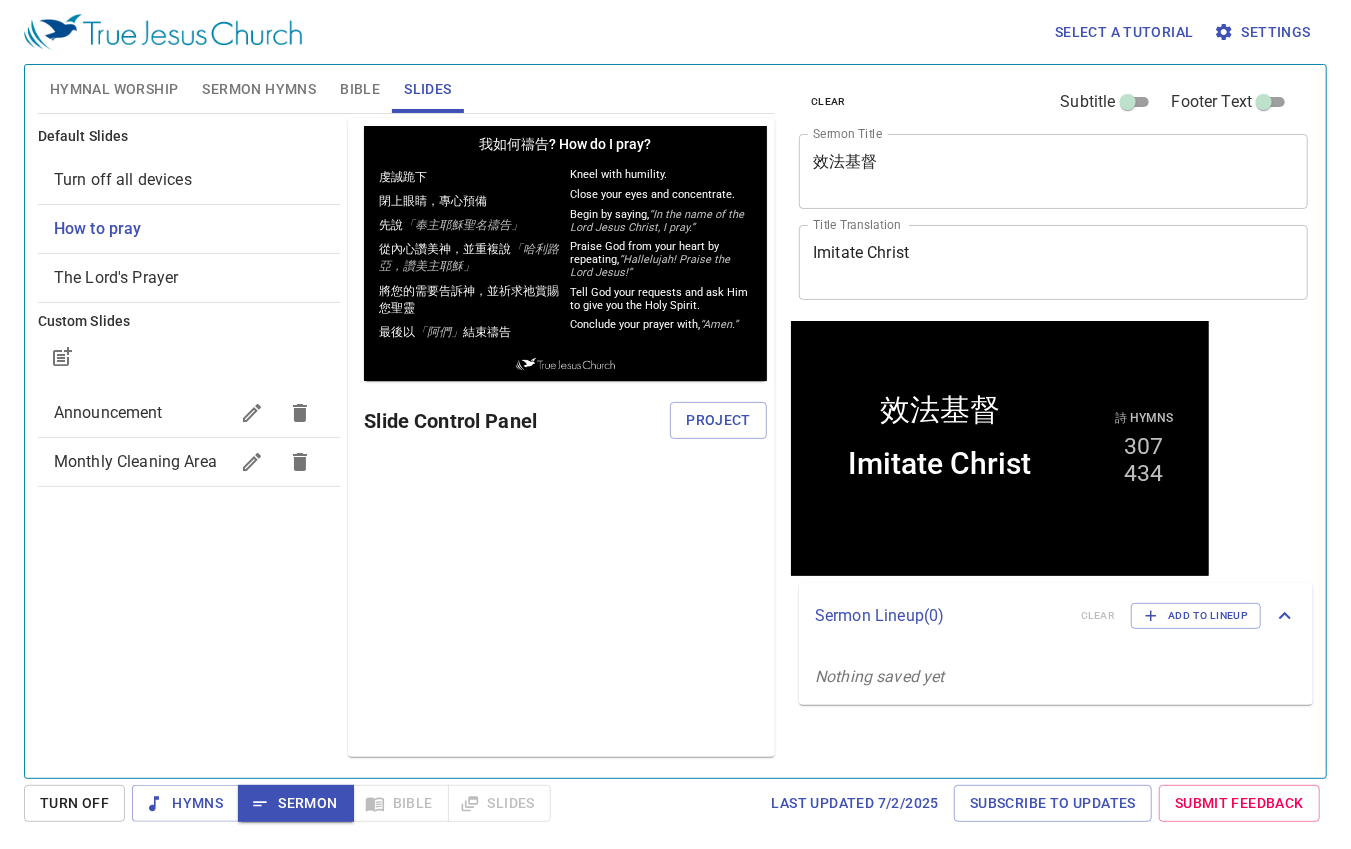 click on "Project" at bounding box center [718, 420] 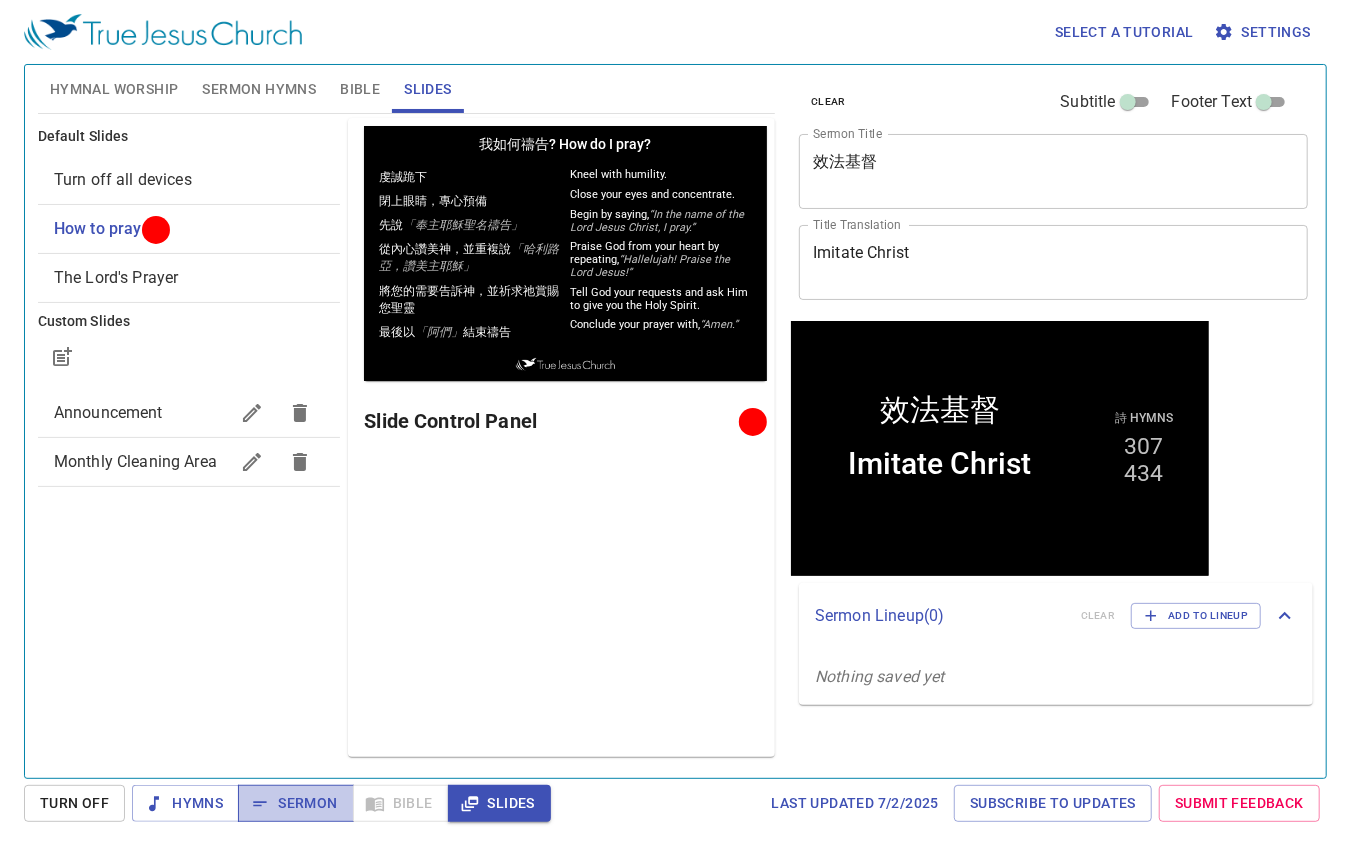 click on "Sermon" at bounding box center [295, 803] 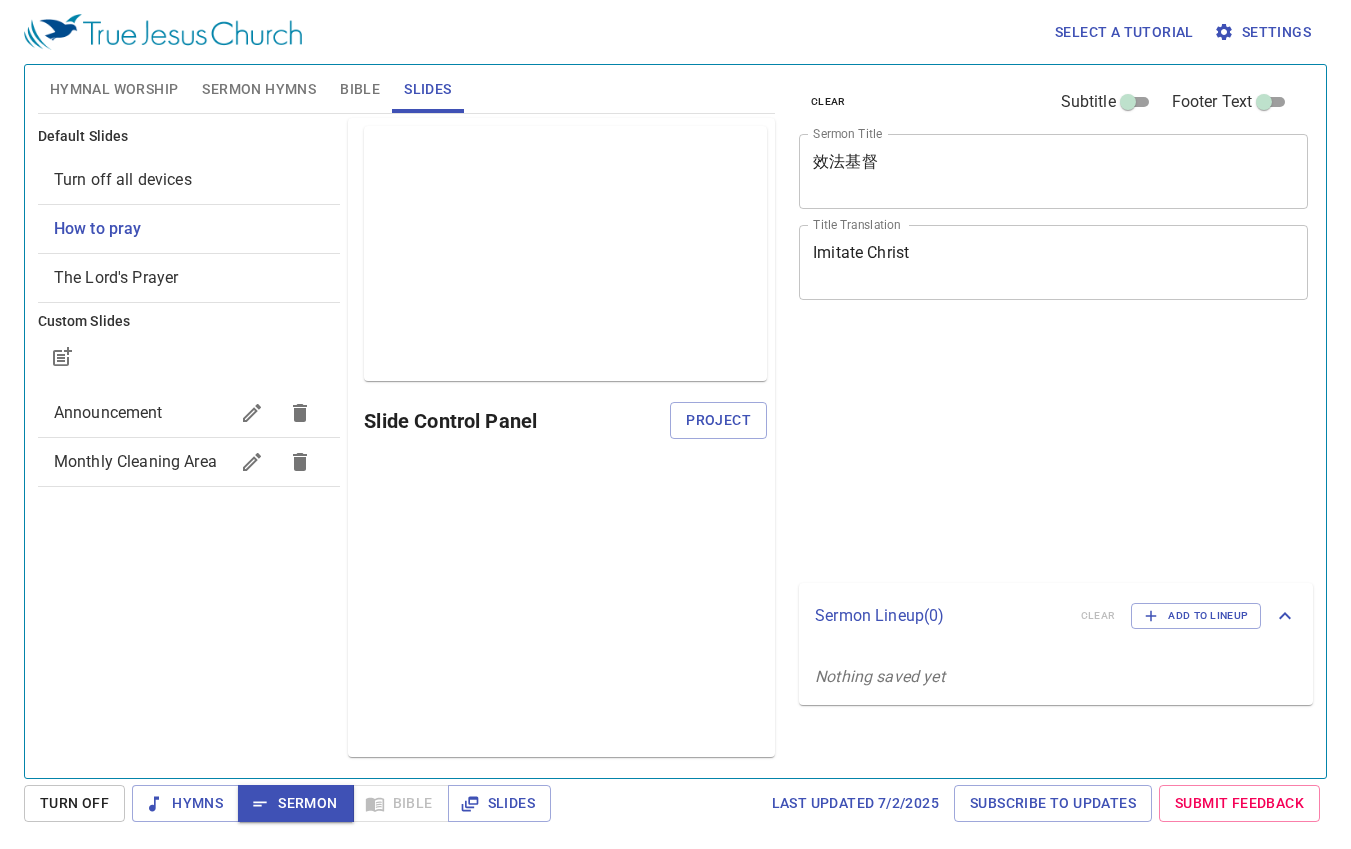 scroll, scrollTop: 0, scrollLeft: 0, axis: both 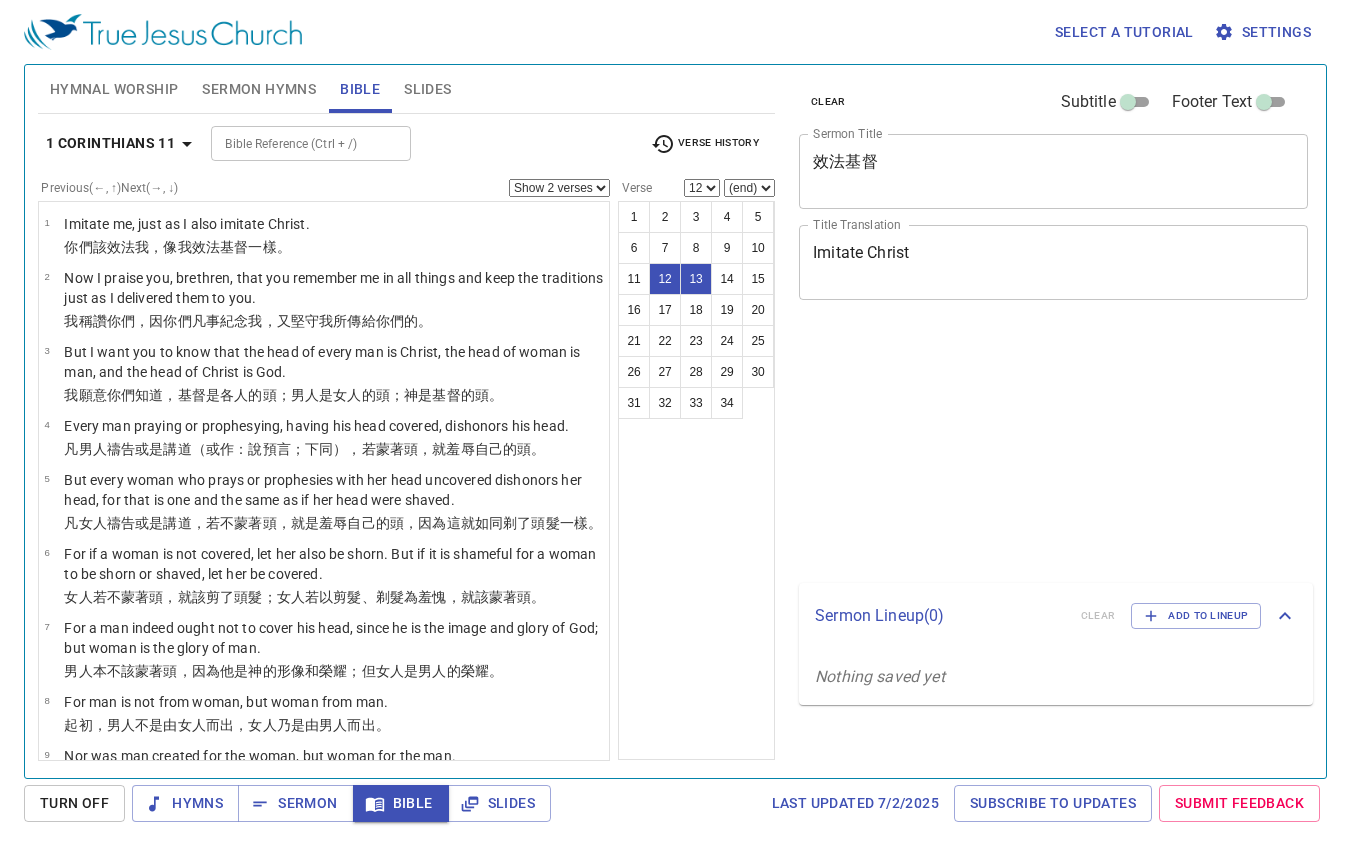 select on "2" 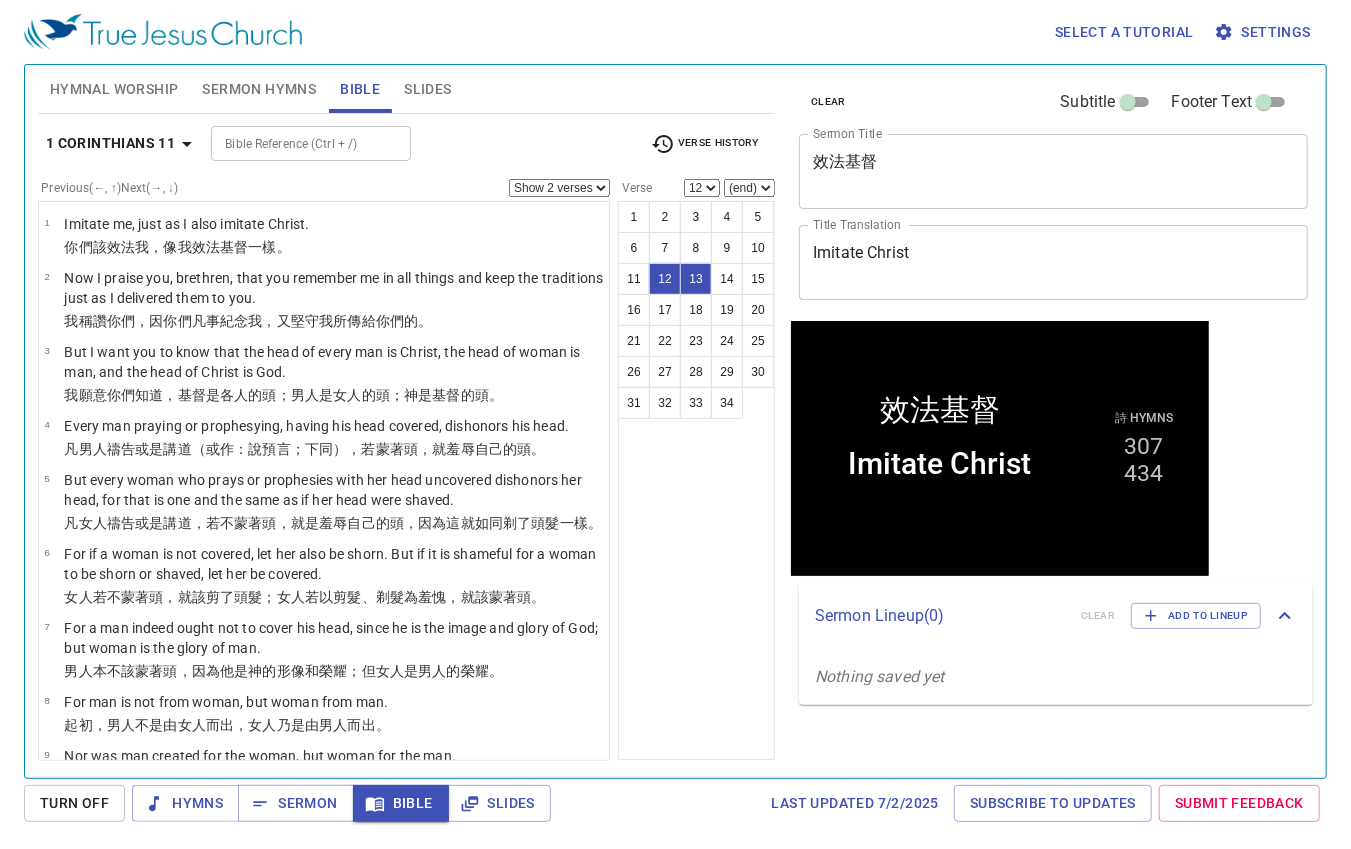 scroll, scrollTop: 400, scrollLeft: 0, axis: vertical 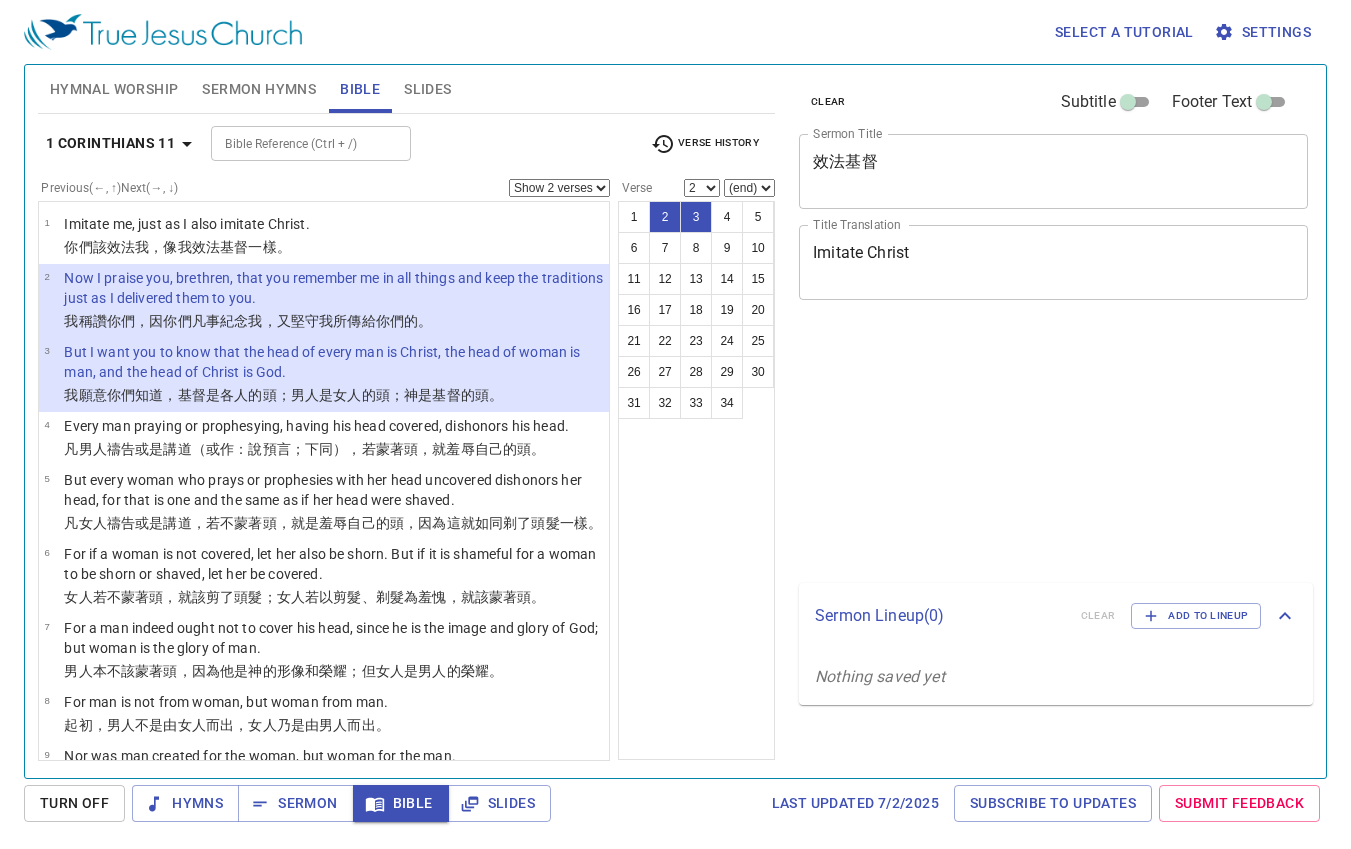 select on "2" 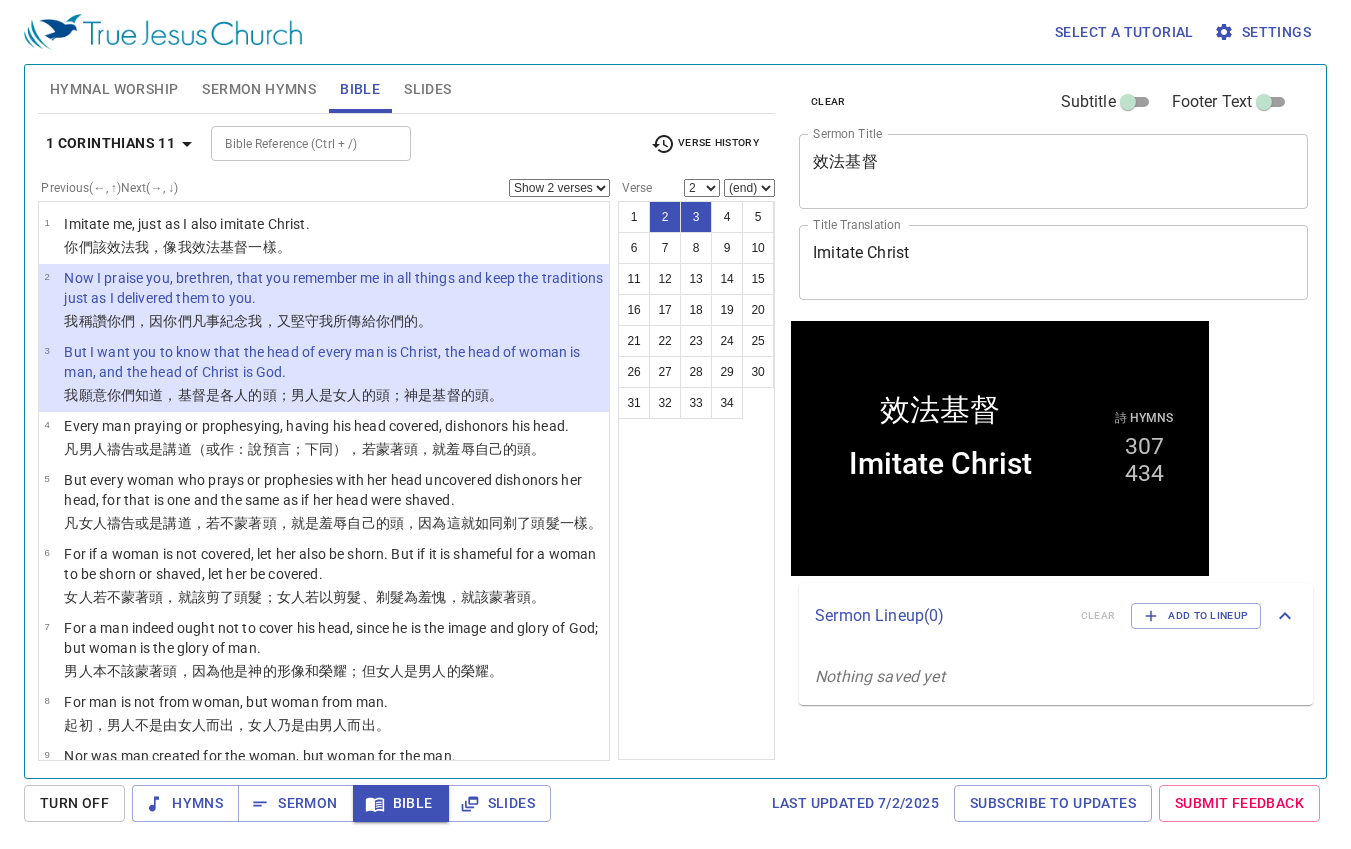 scroll, scrollTop: 0, scrollLeft: 0, axis: both 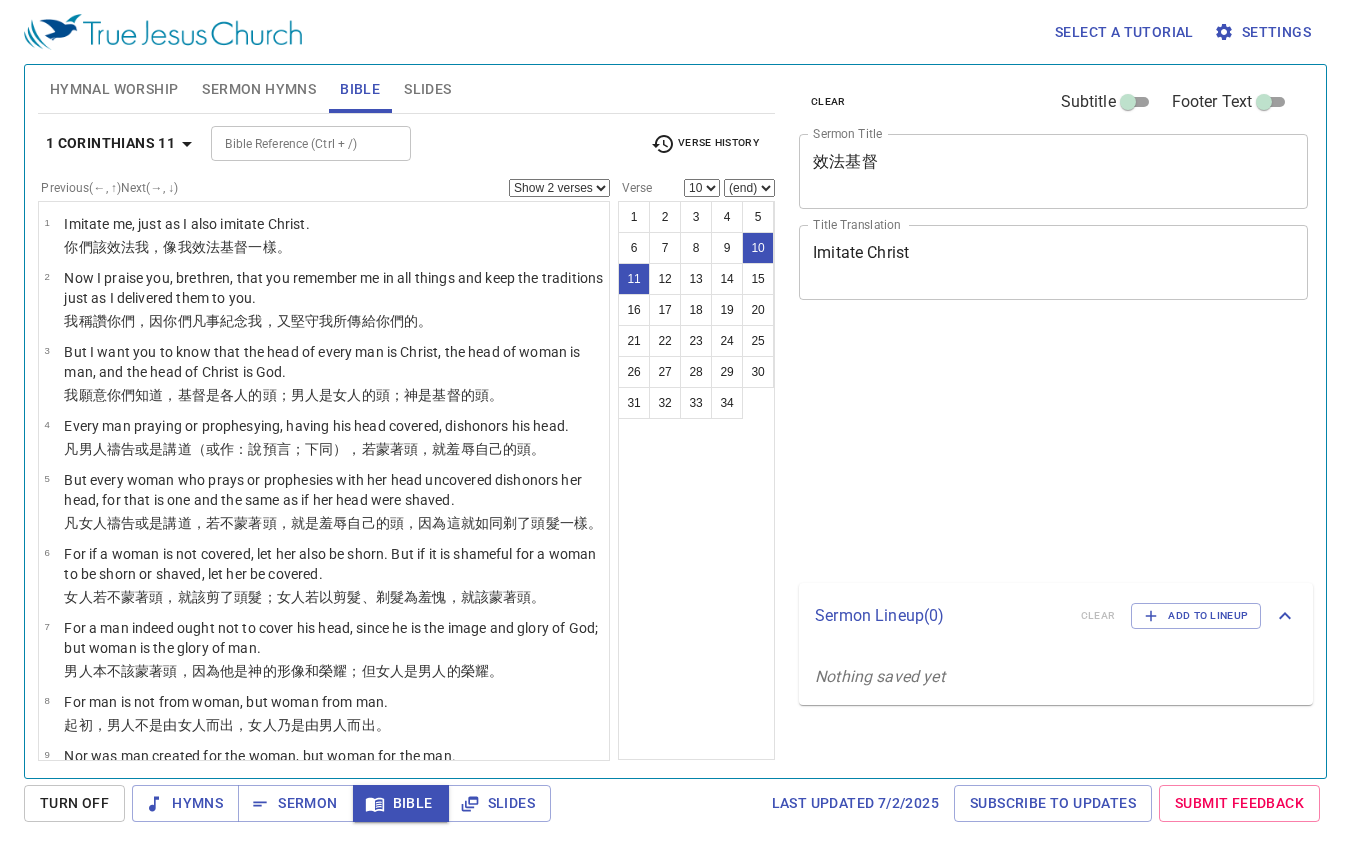 select on "2" 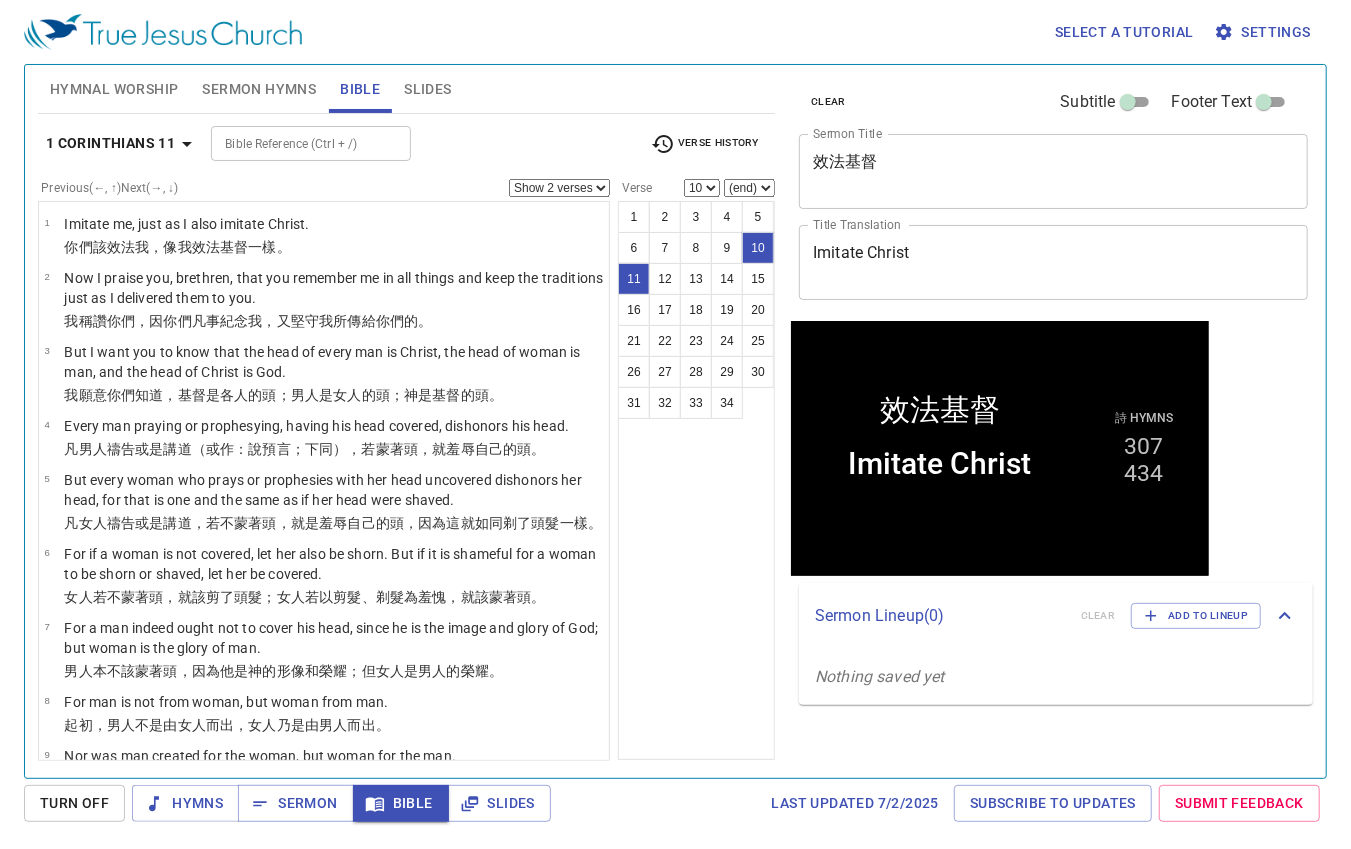 scroll, scrollTop: 300, scrollLeft: 0, axis: vertical 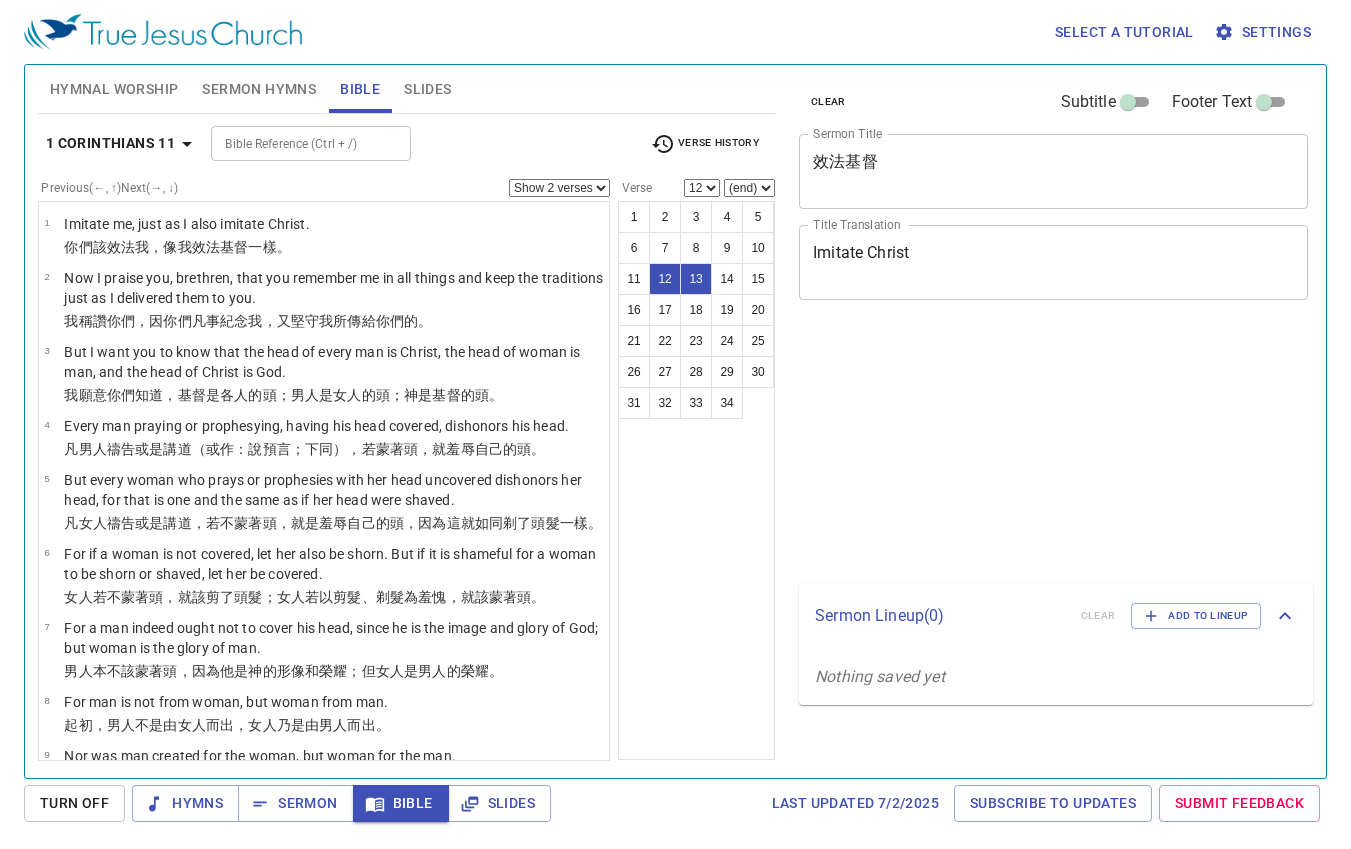 select on "2" 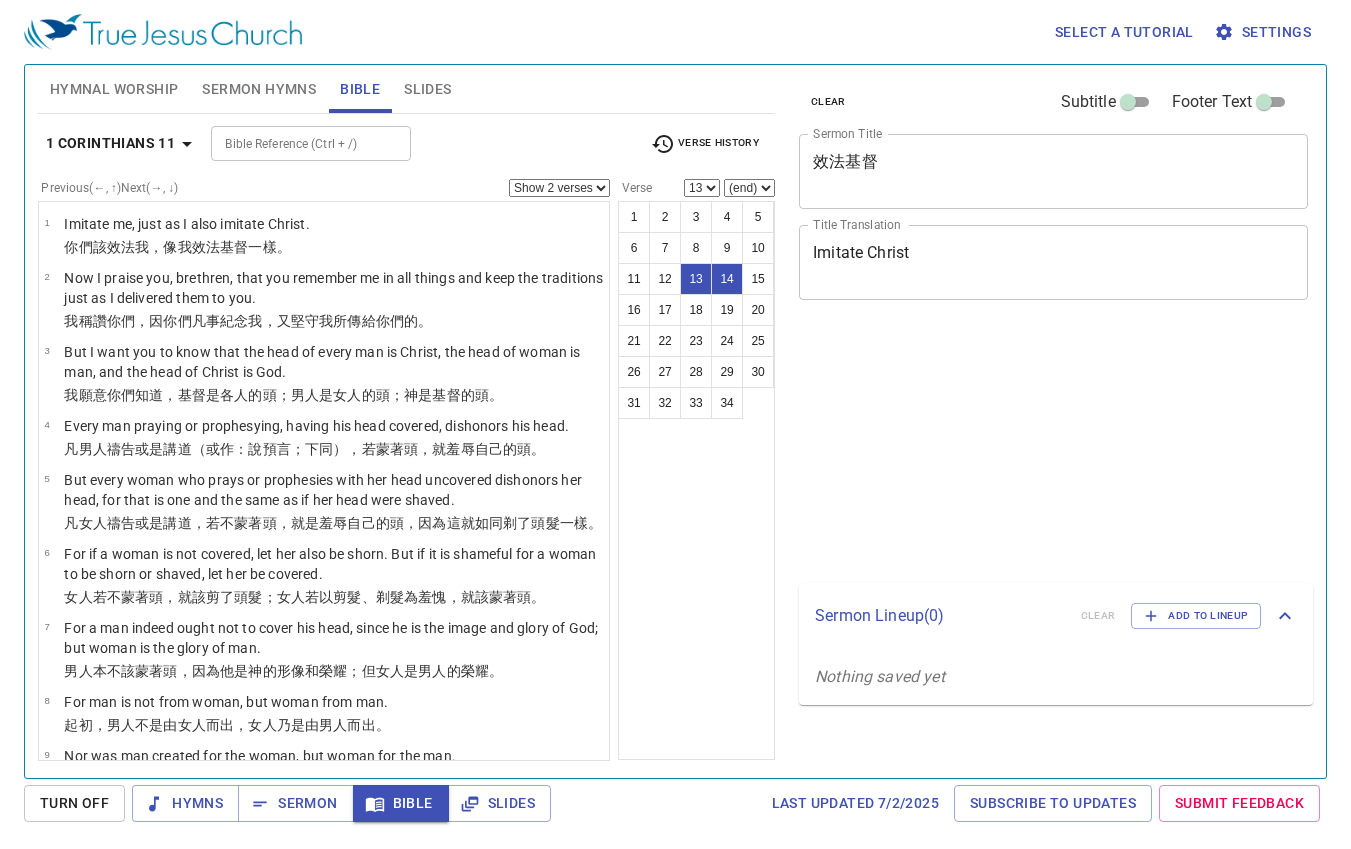 select on "2" 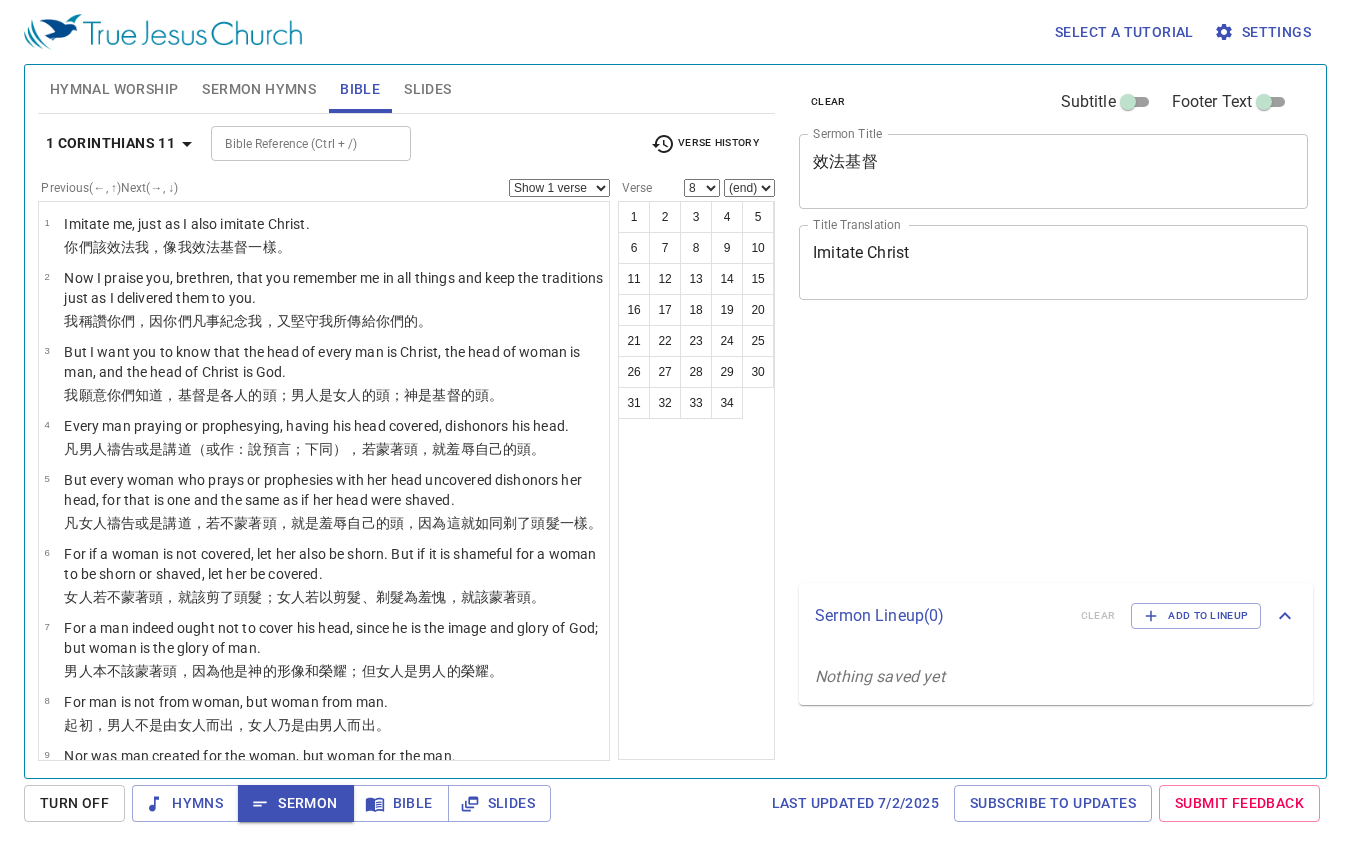 select on "8" 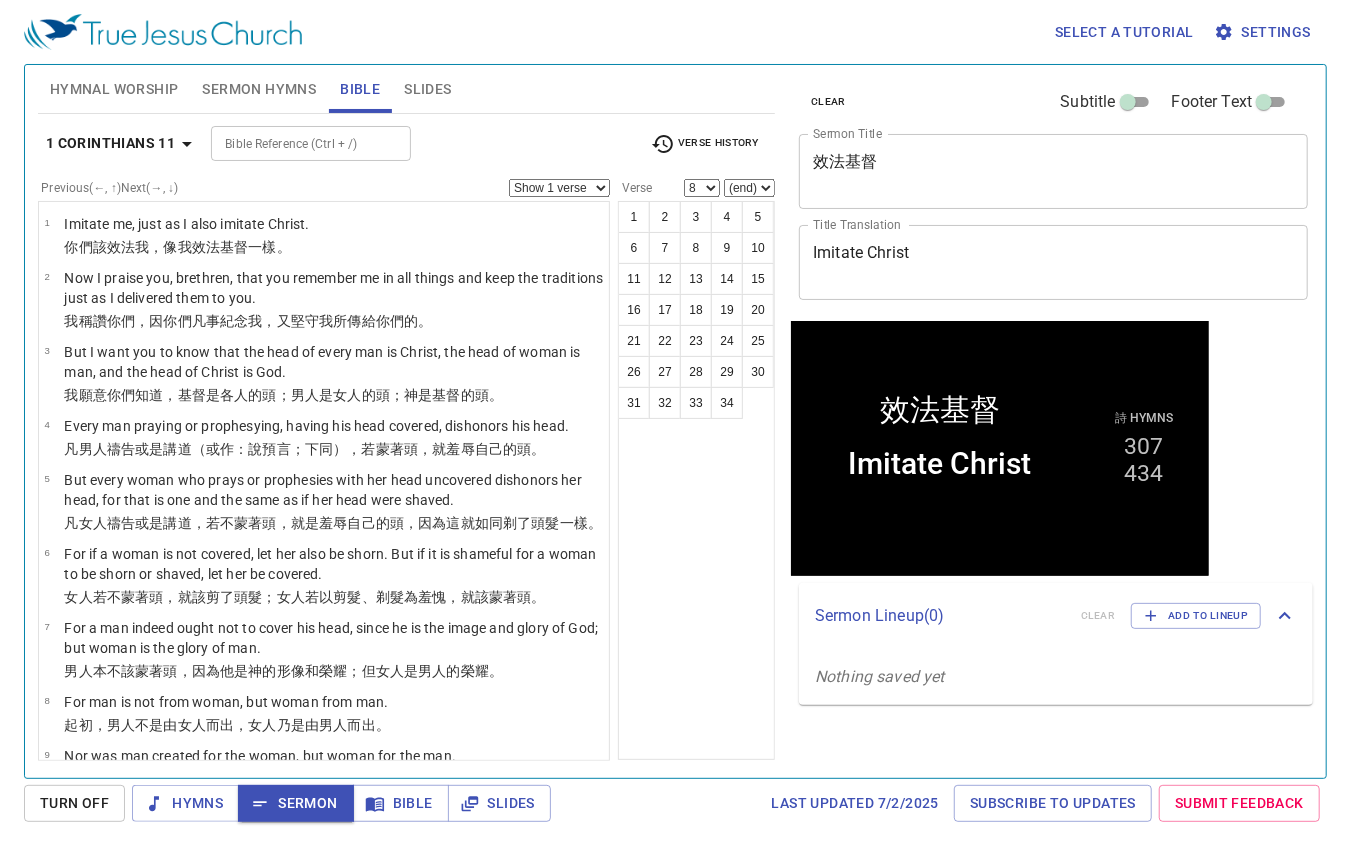 scroll, scrollTop: 0, scrollLeft: 0, axis: both 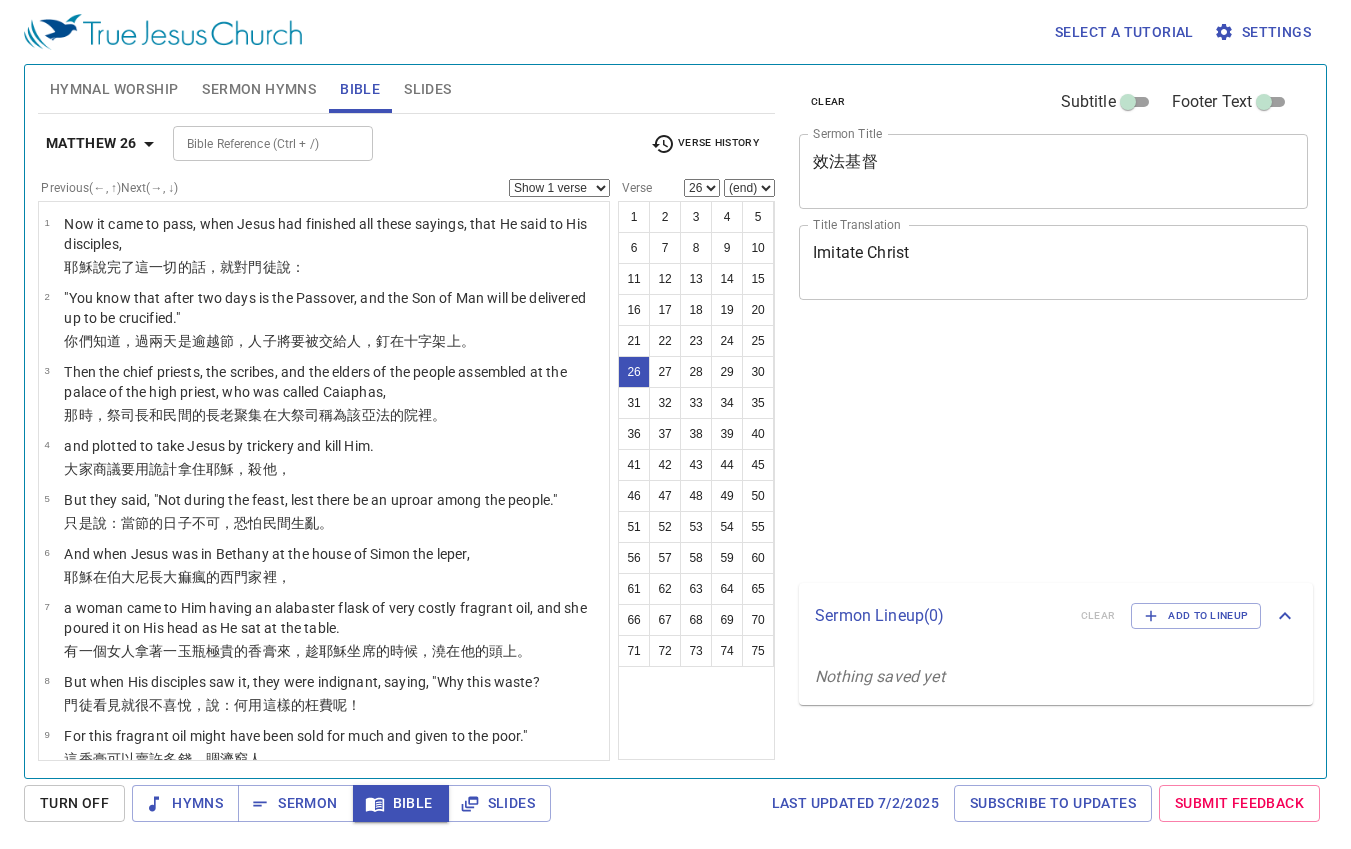 select on "26" 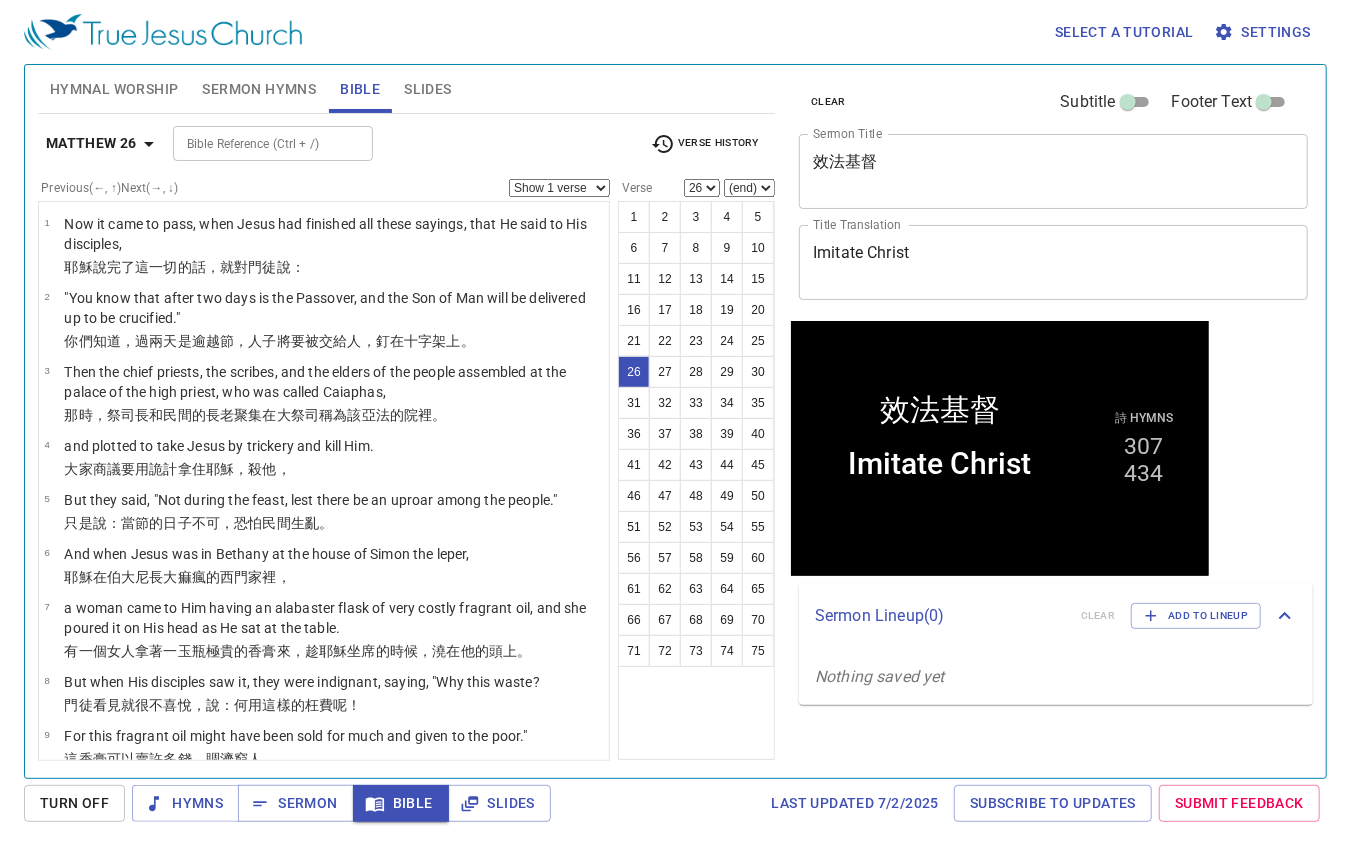 scroll, scrollTop: 1485, scrollLeft: 0, axis: vertical 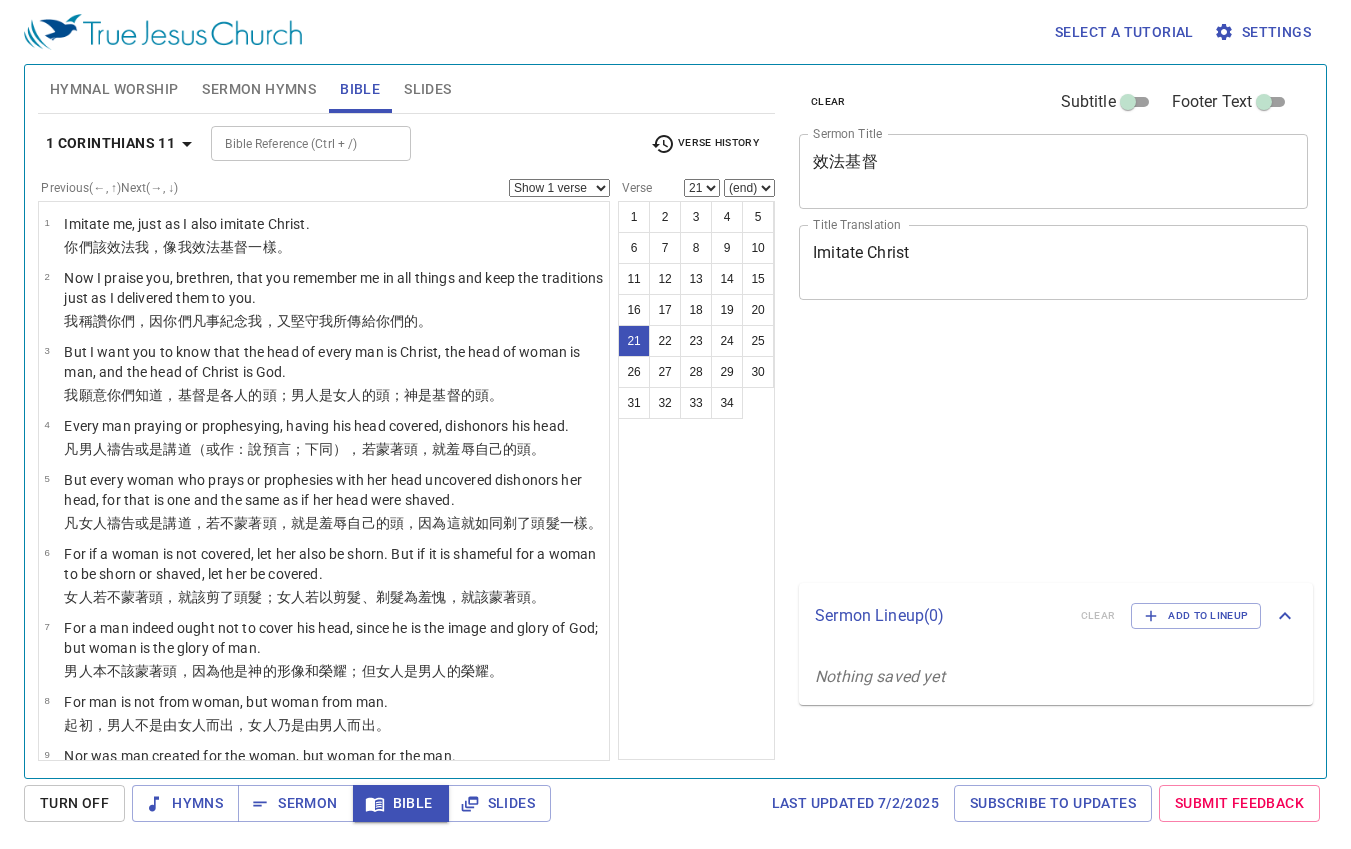select on "21" 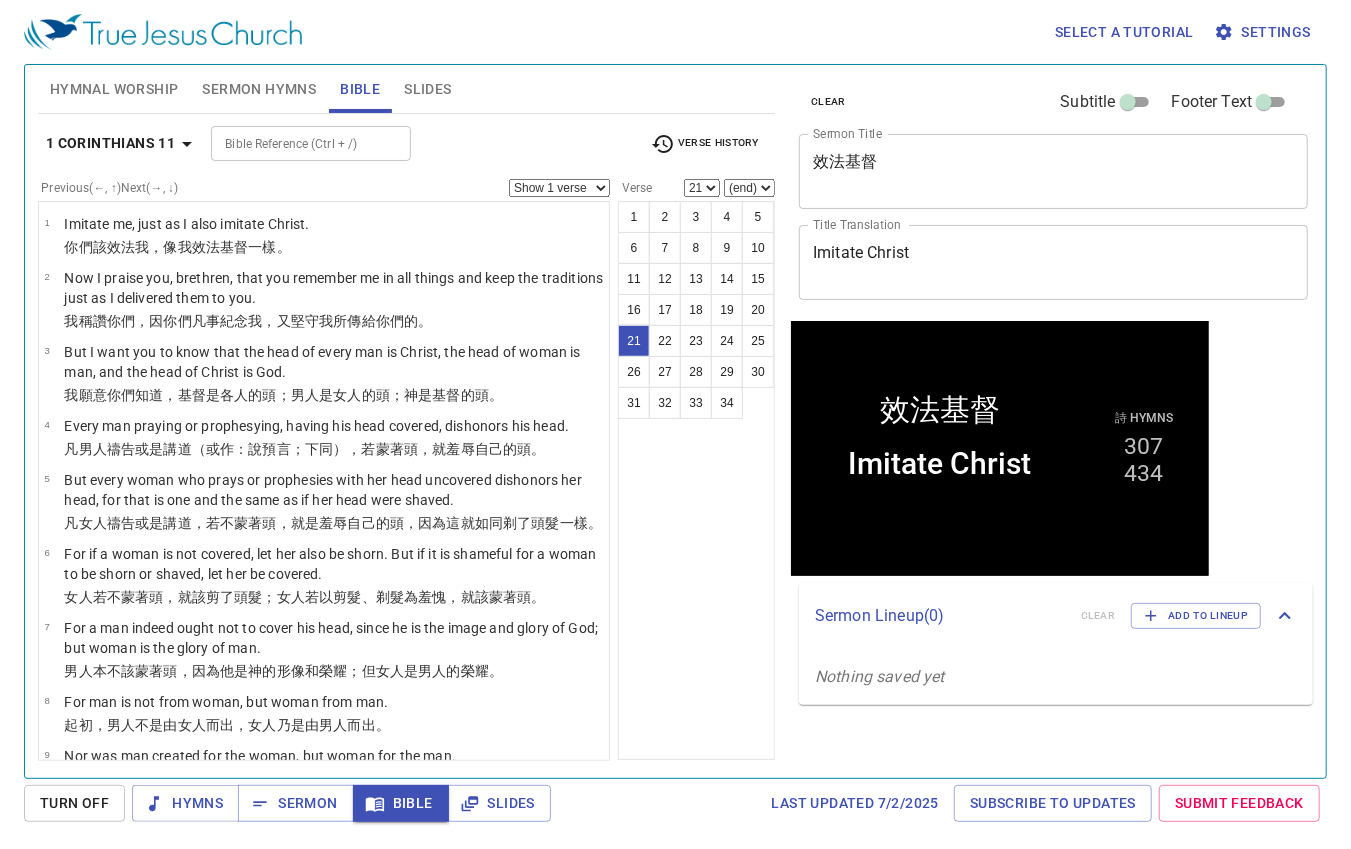 scroll, scrollTop: 1200, scrollLeft: 0, axis: vertical 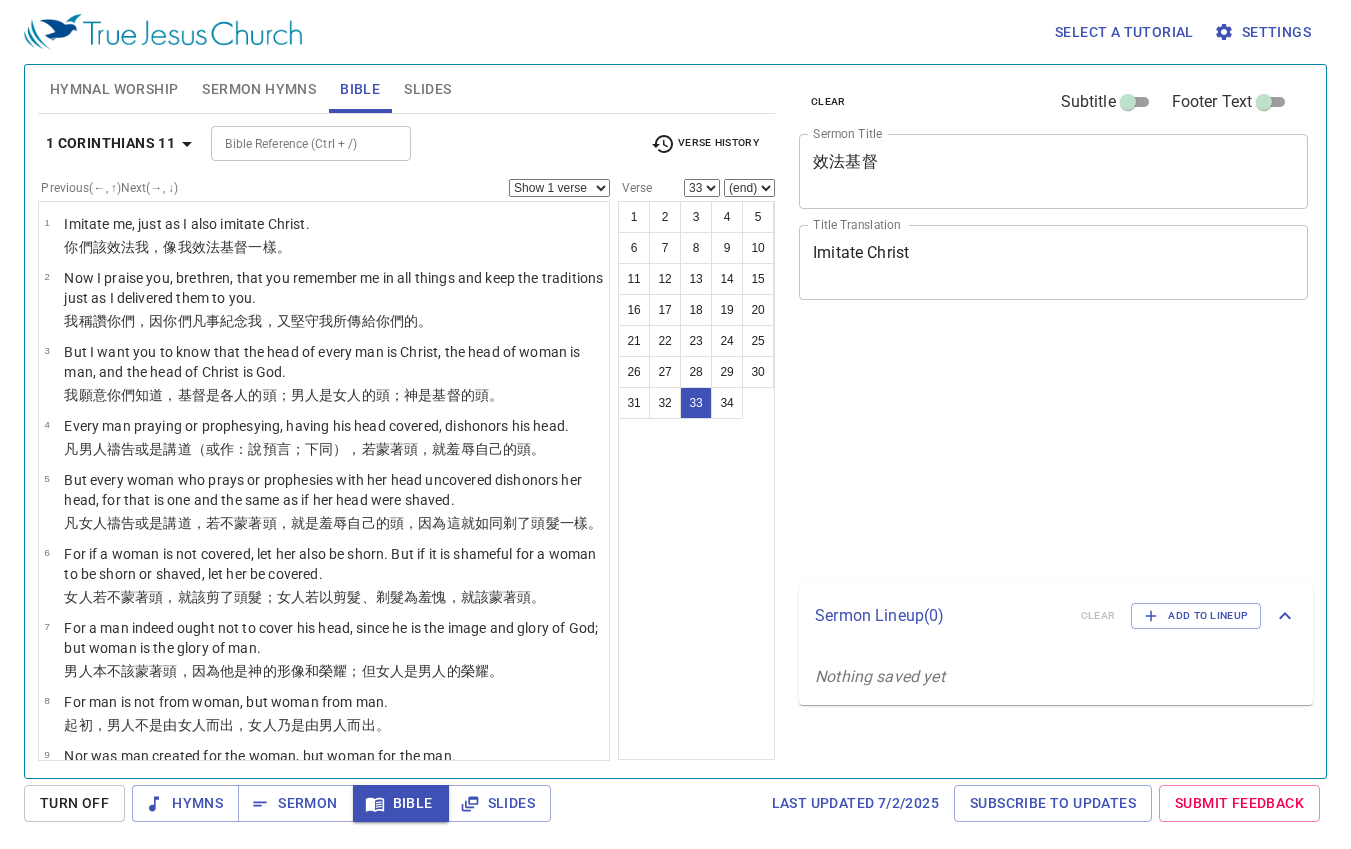 select on "33" 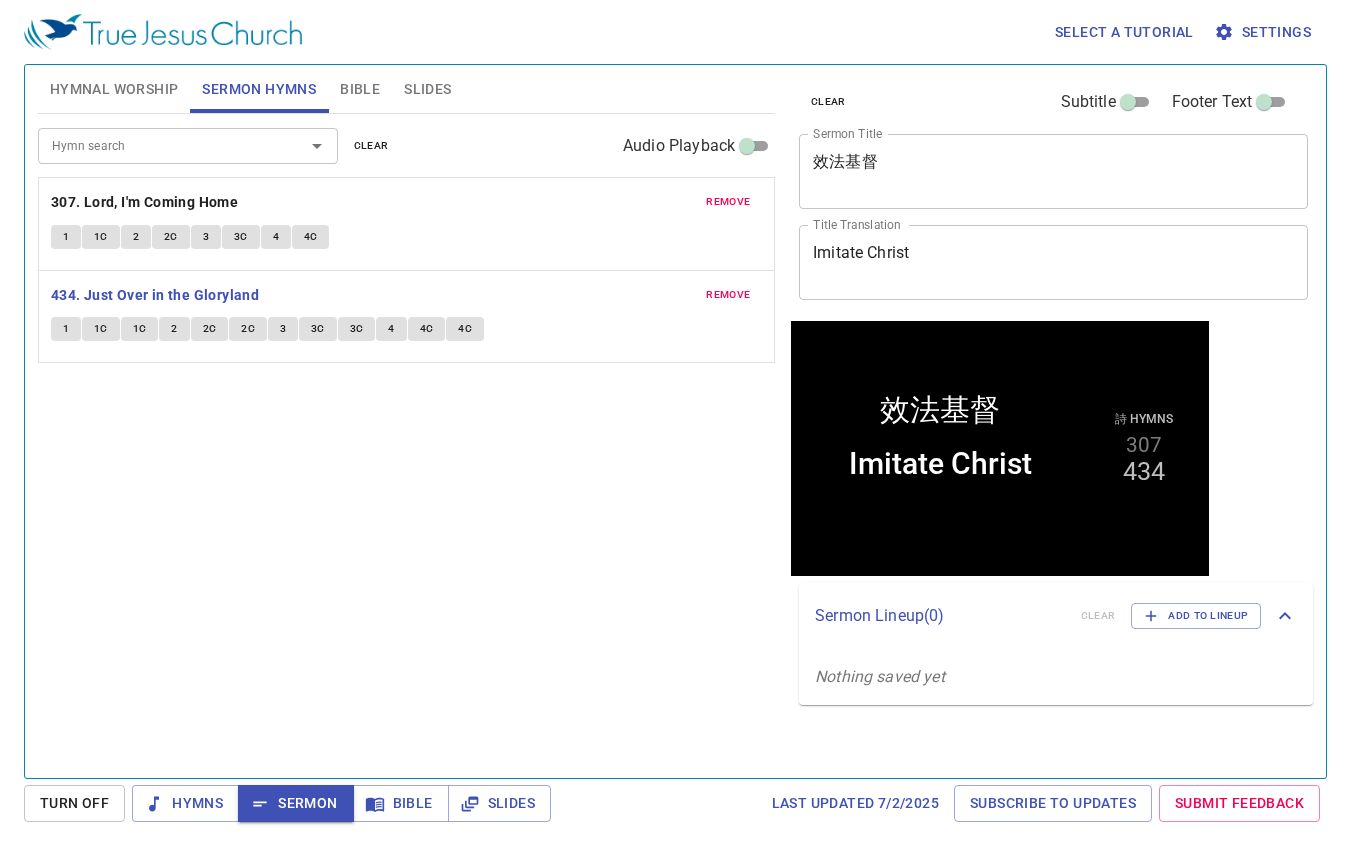 scroll, scrollTop: 0, scrollLeft: 0, axis: both 